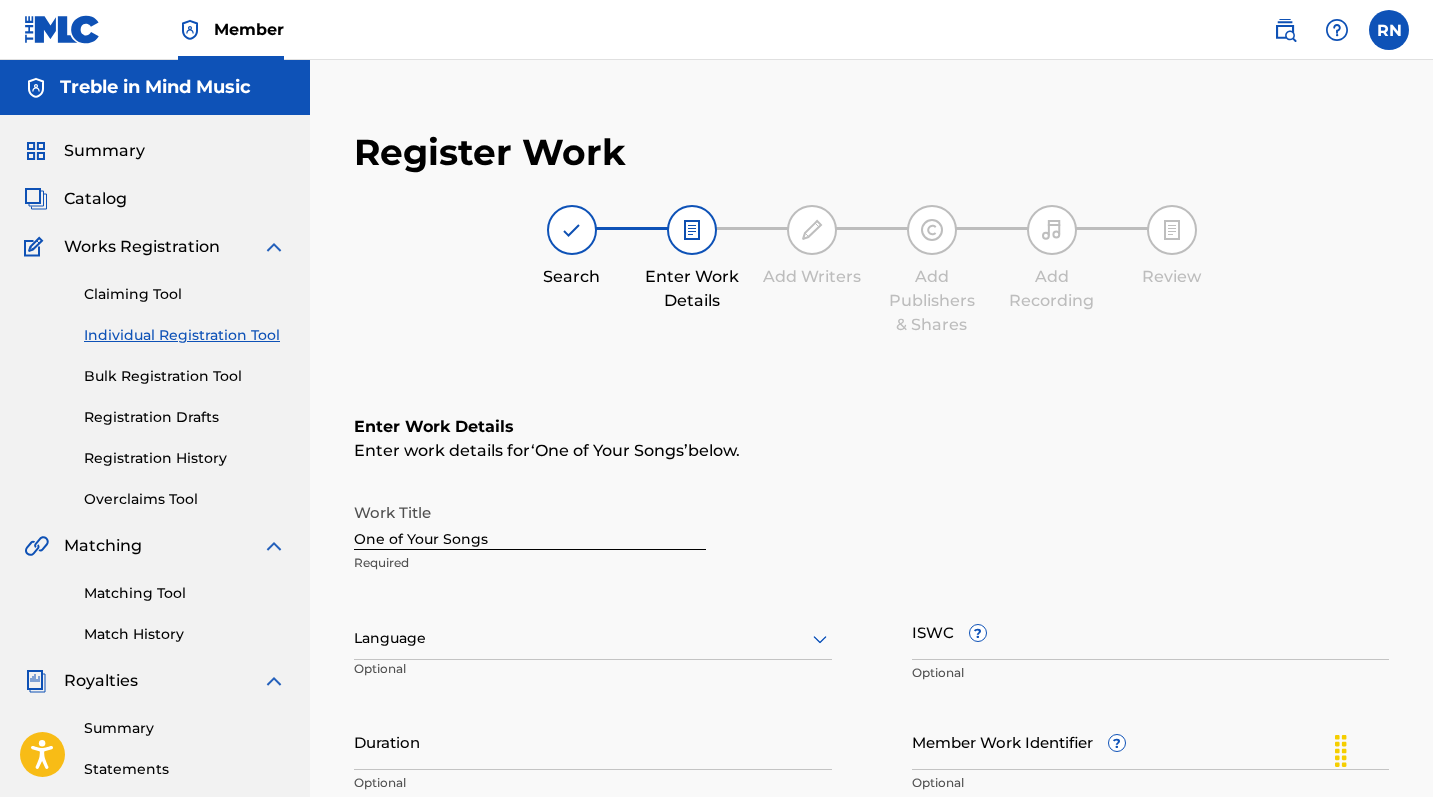 scroll, scrollTop: 37, scrollLeft: 0, axis: vertical 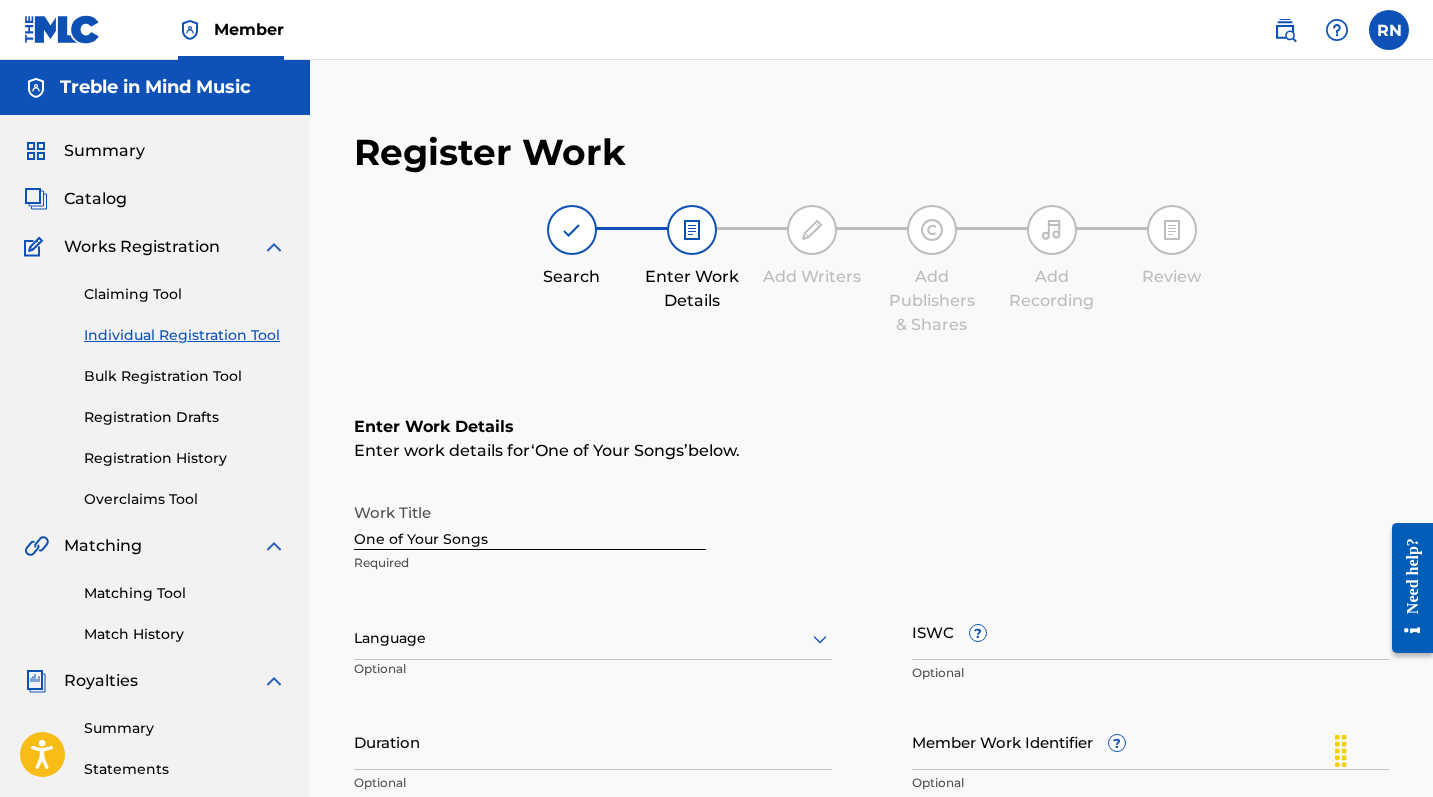 click on "Catalog" at bounding box center [95, 199] 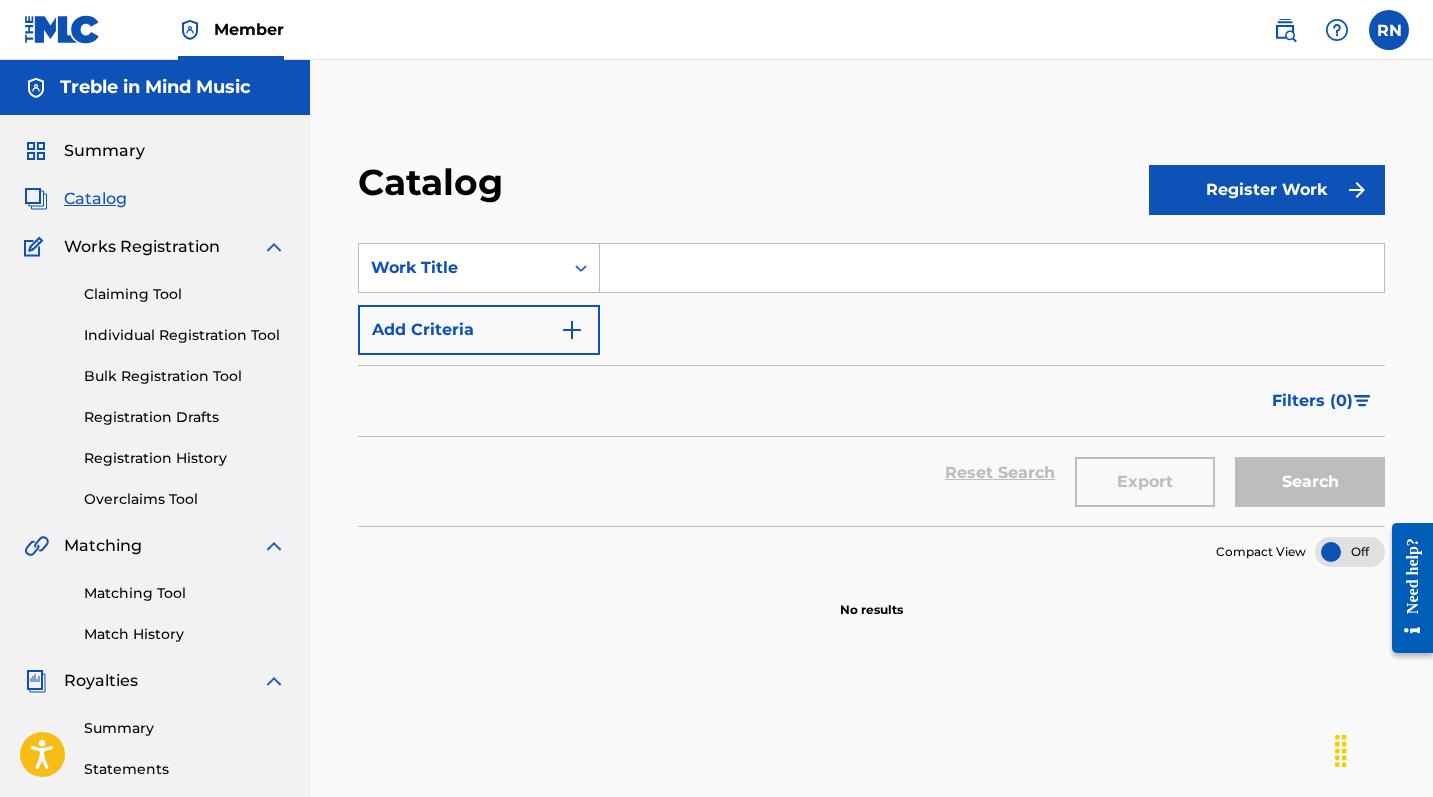 scroll, scrollTop: 0, scrollLeft: 0, axis: both 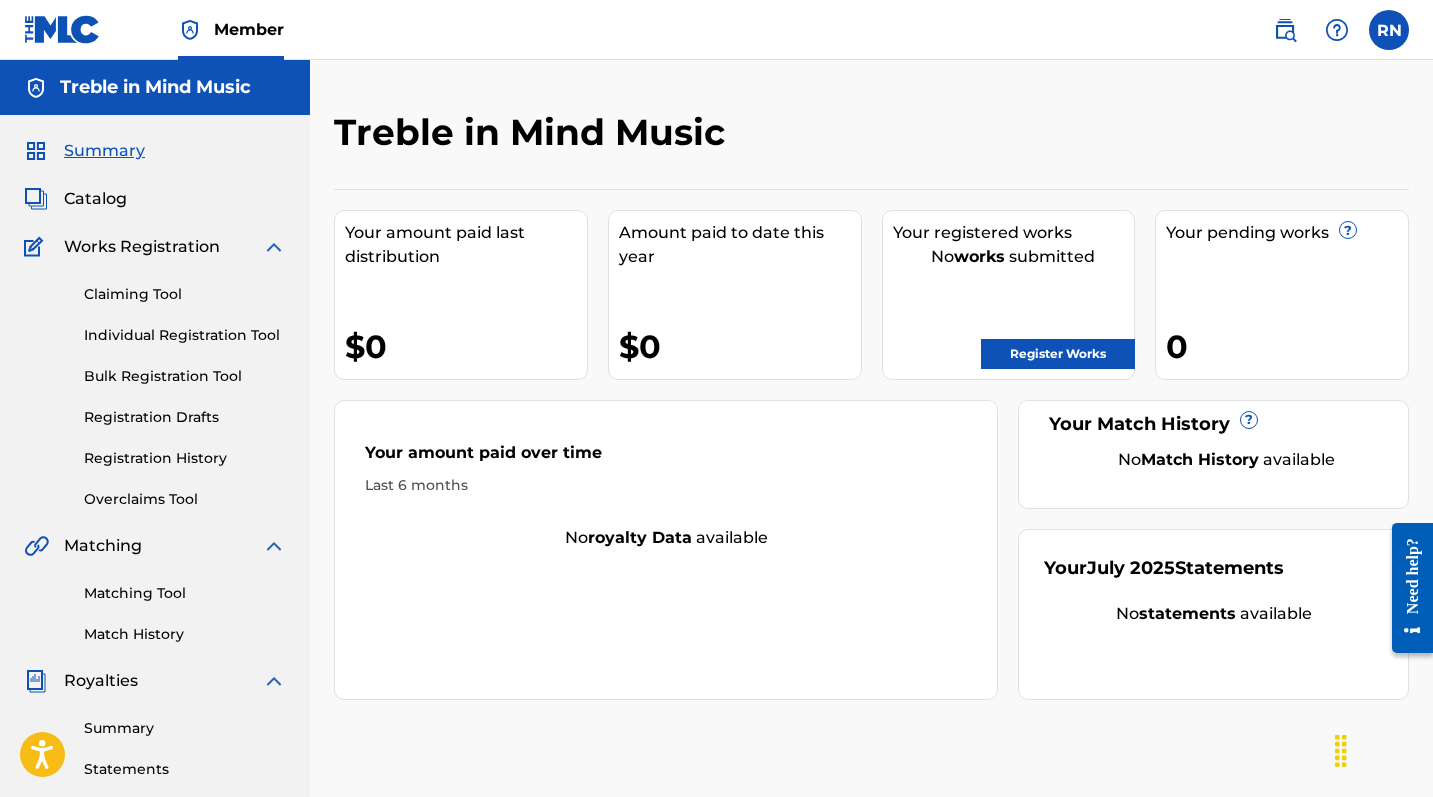 click on "Register Works" at bounding box center [1058, 354] 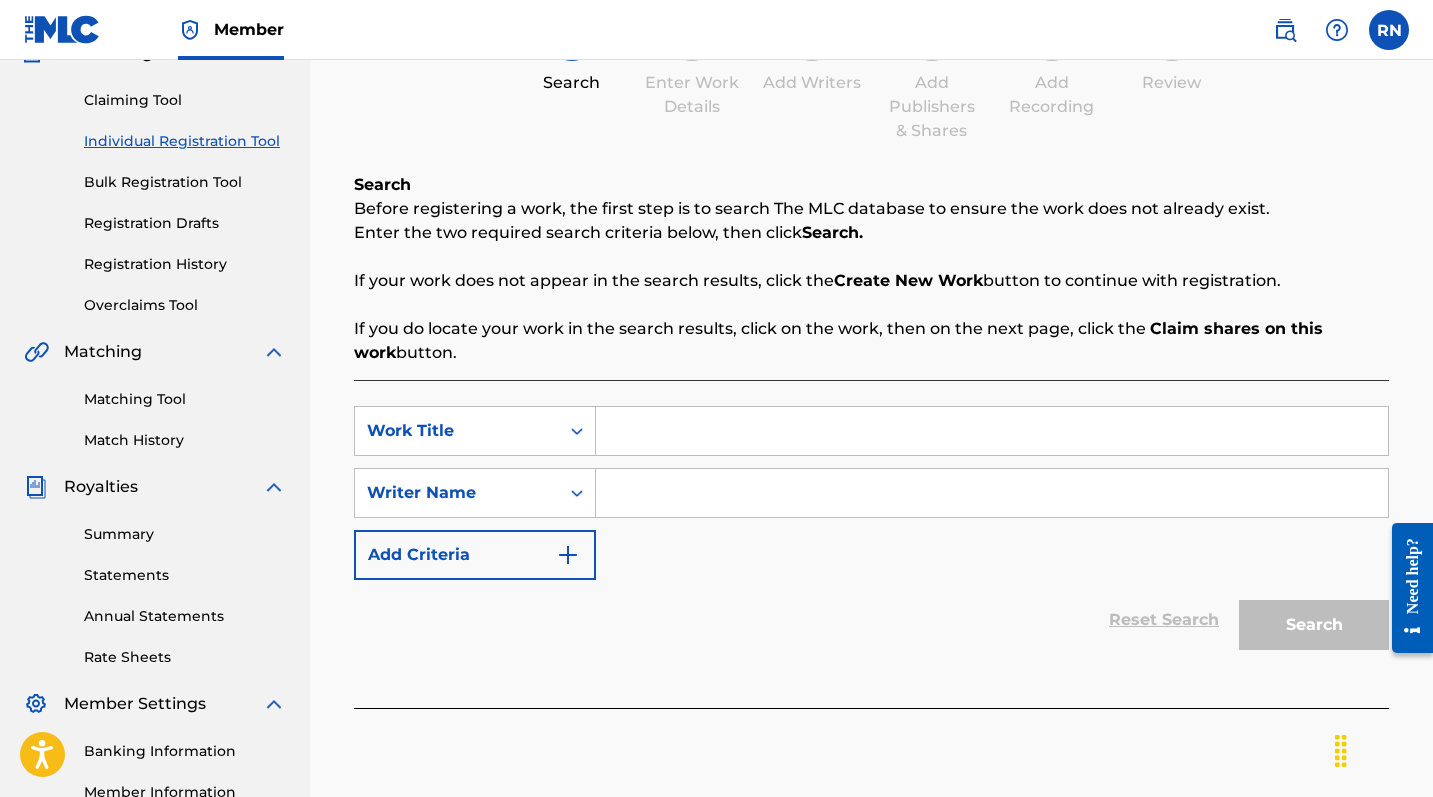 scroll, scrollTop: 198, scrollLeft: 0, axis: vertical 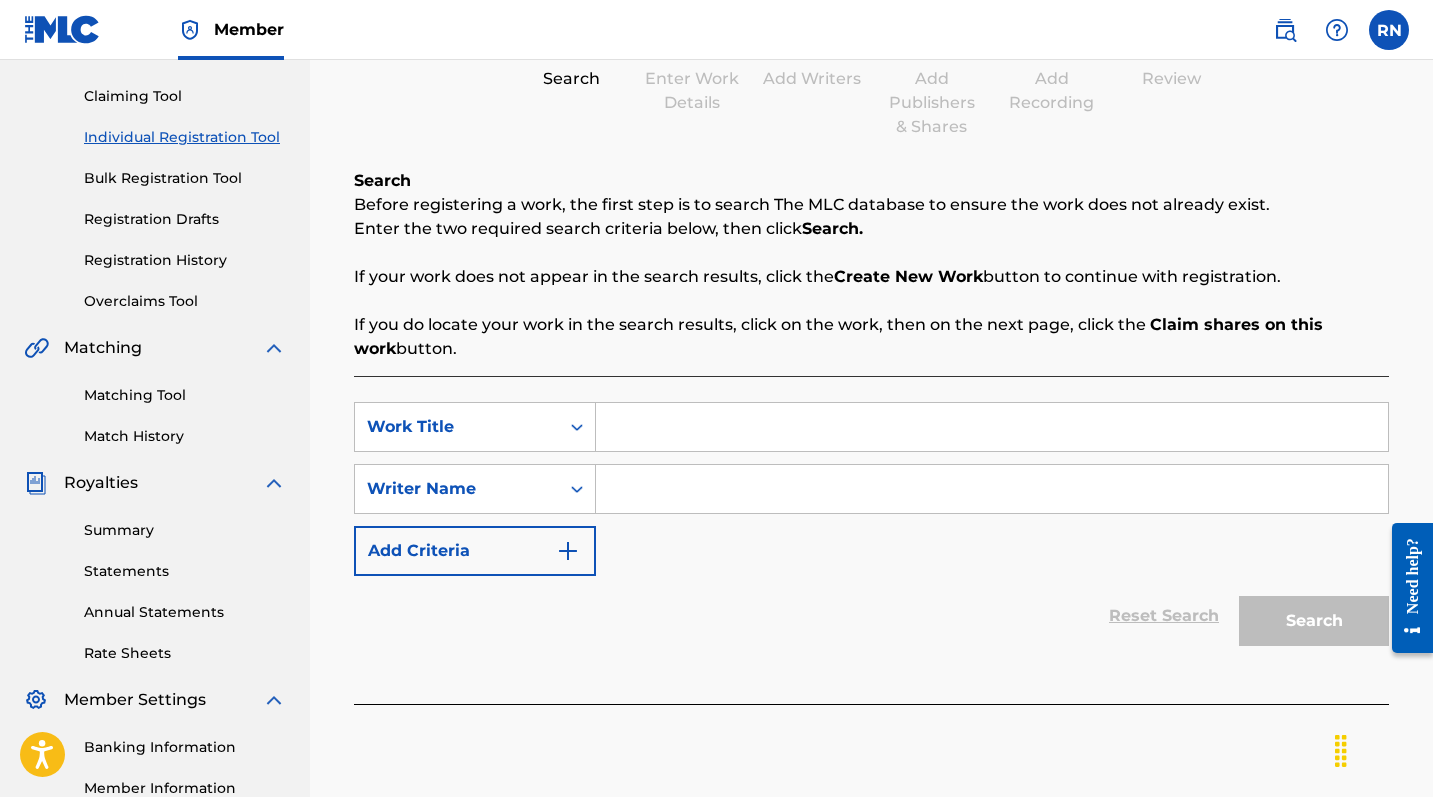click at bounding box center [992, 427] 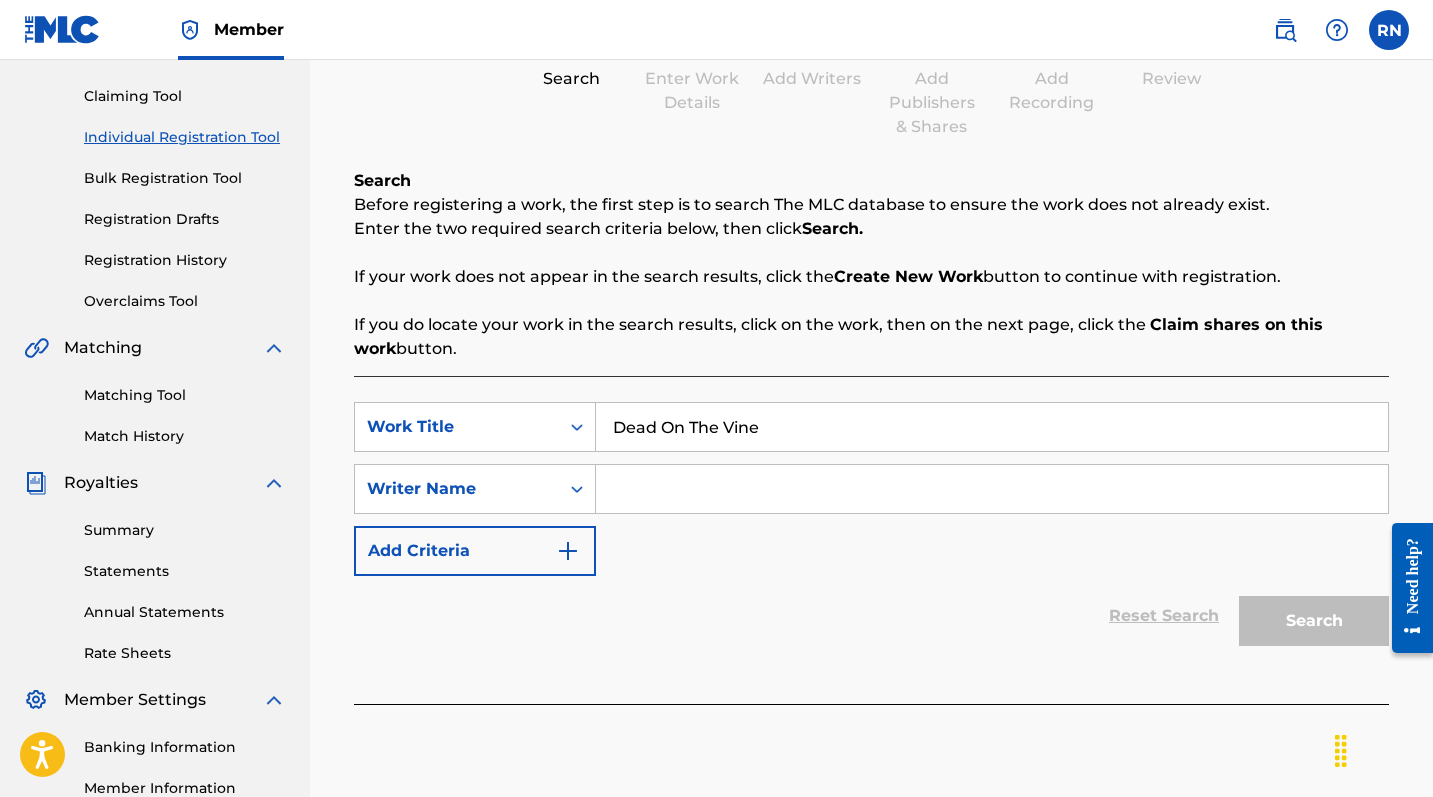 type on "Dead On The Vine" 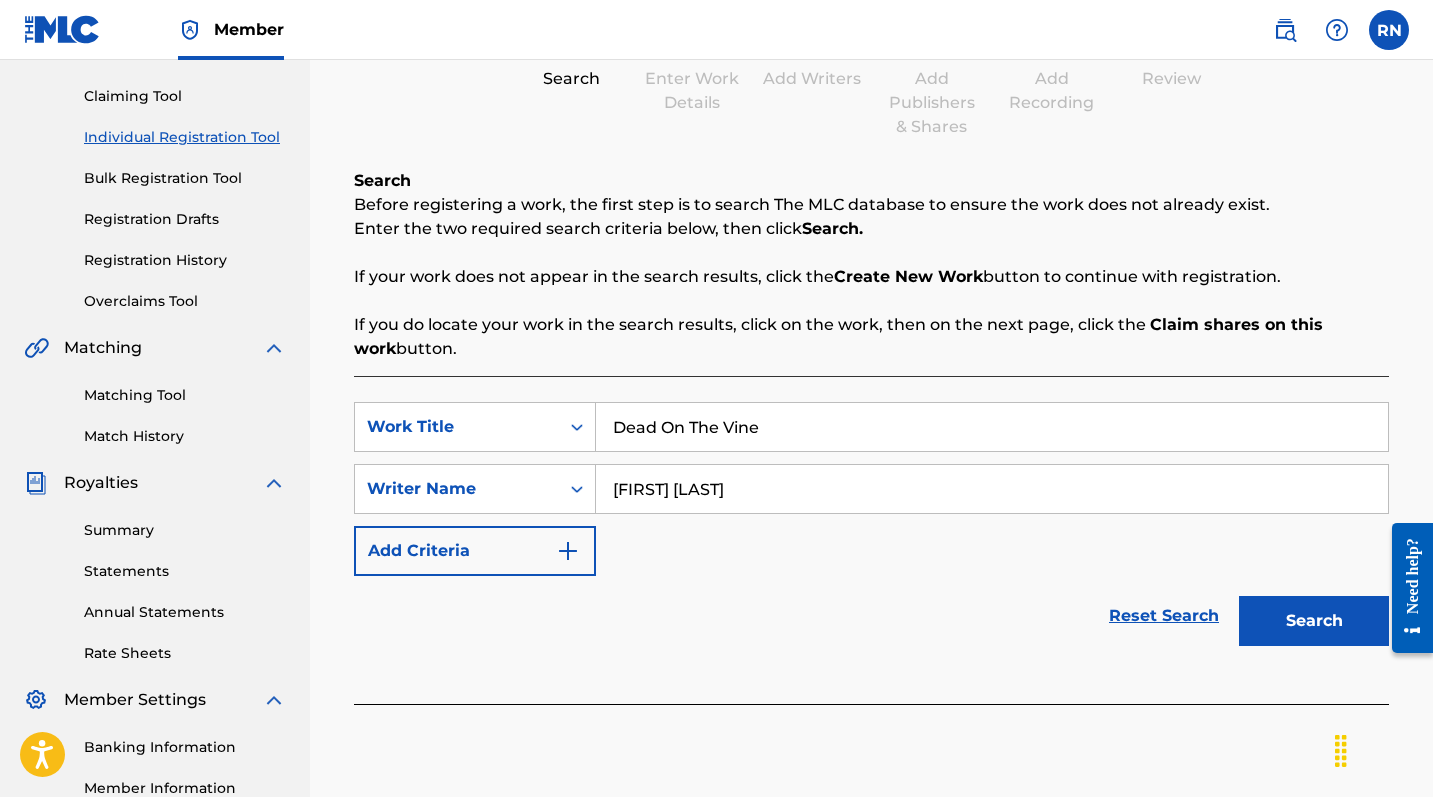 type on "[FIRST] [LAST]" 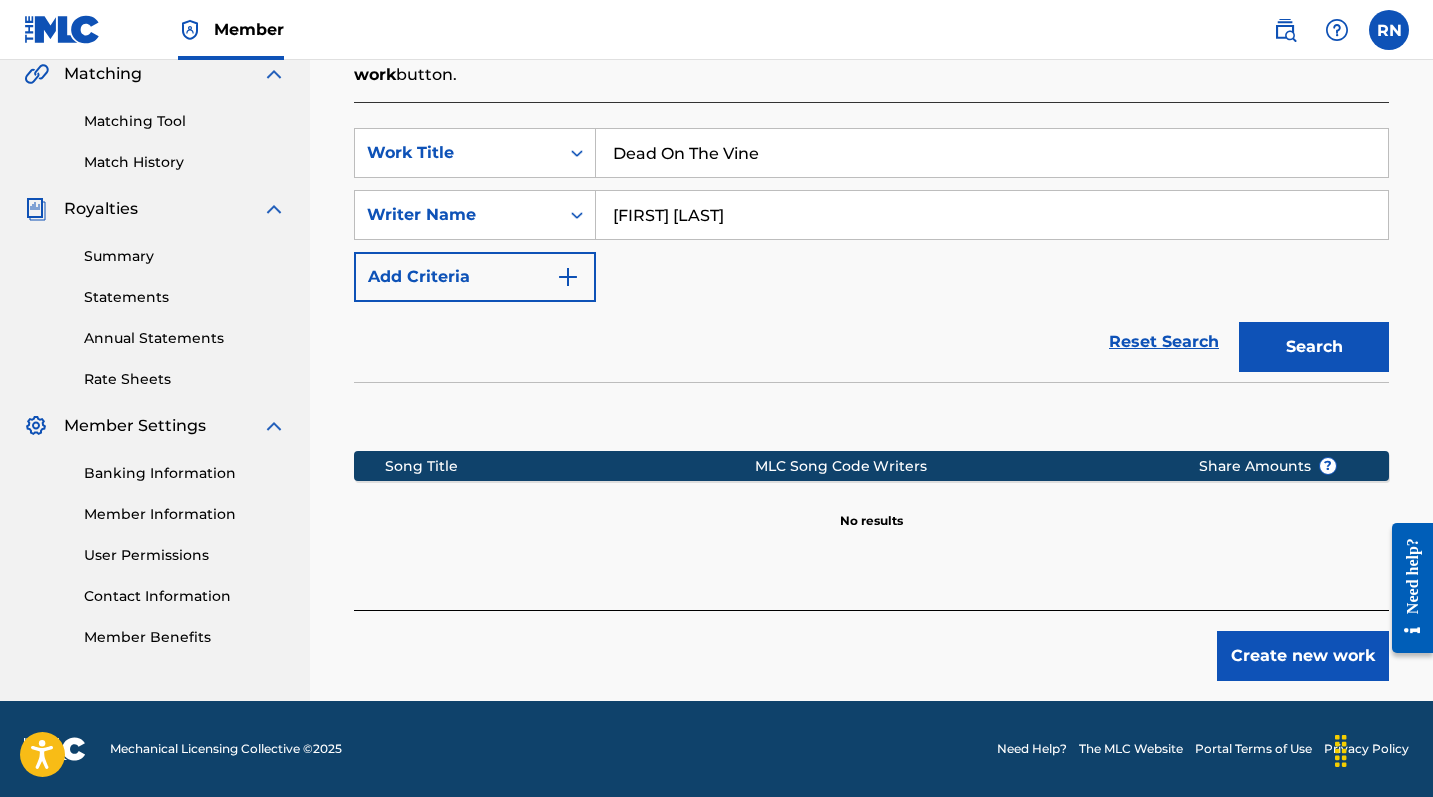 scroll, scrollTop: 472, scrollLeft: 0, axis: vertical 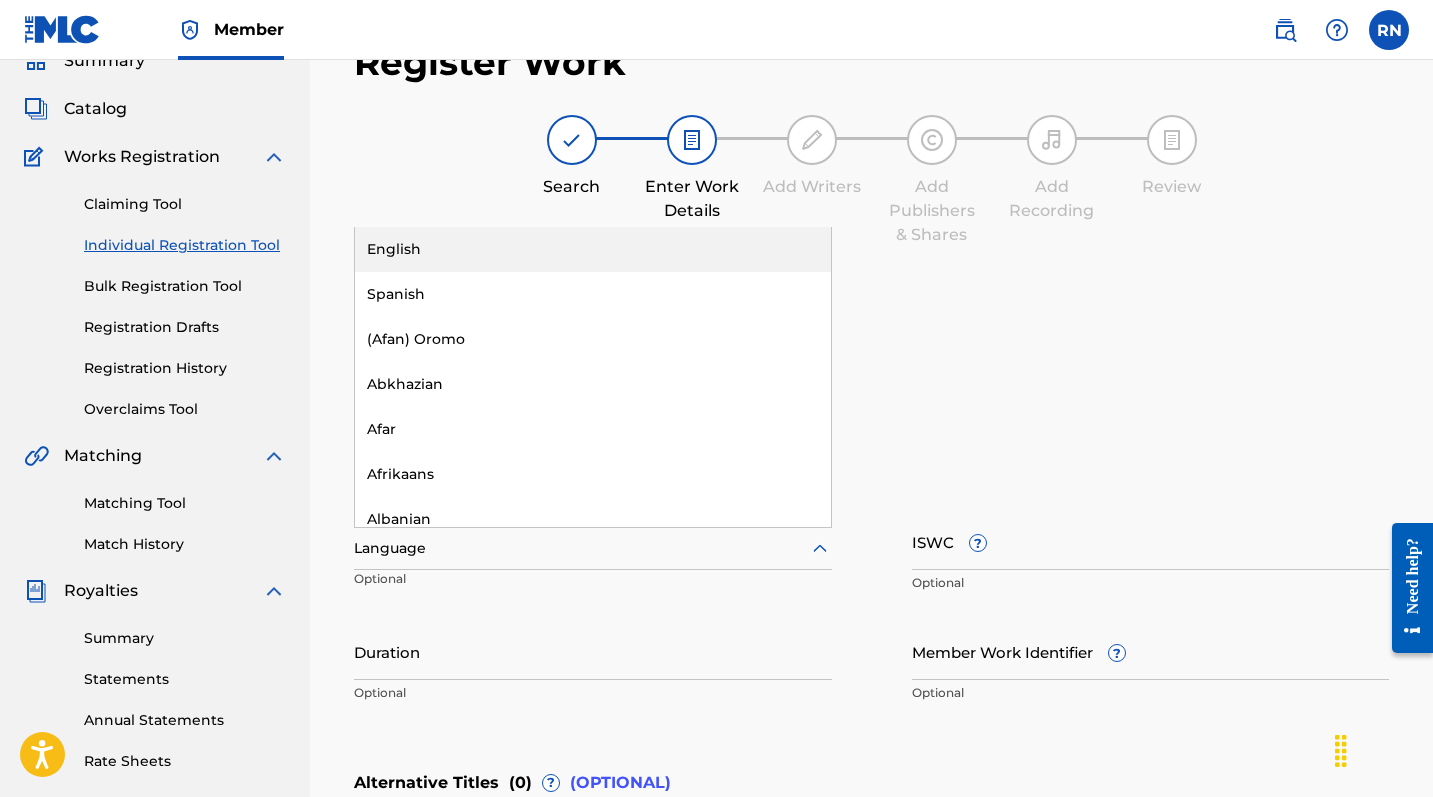 click 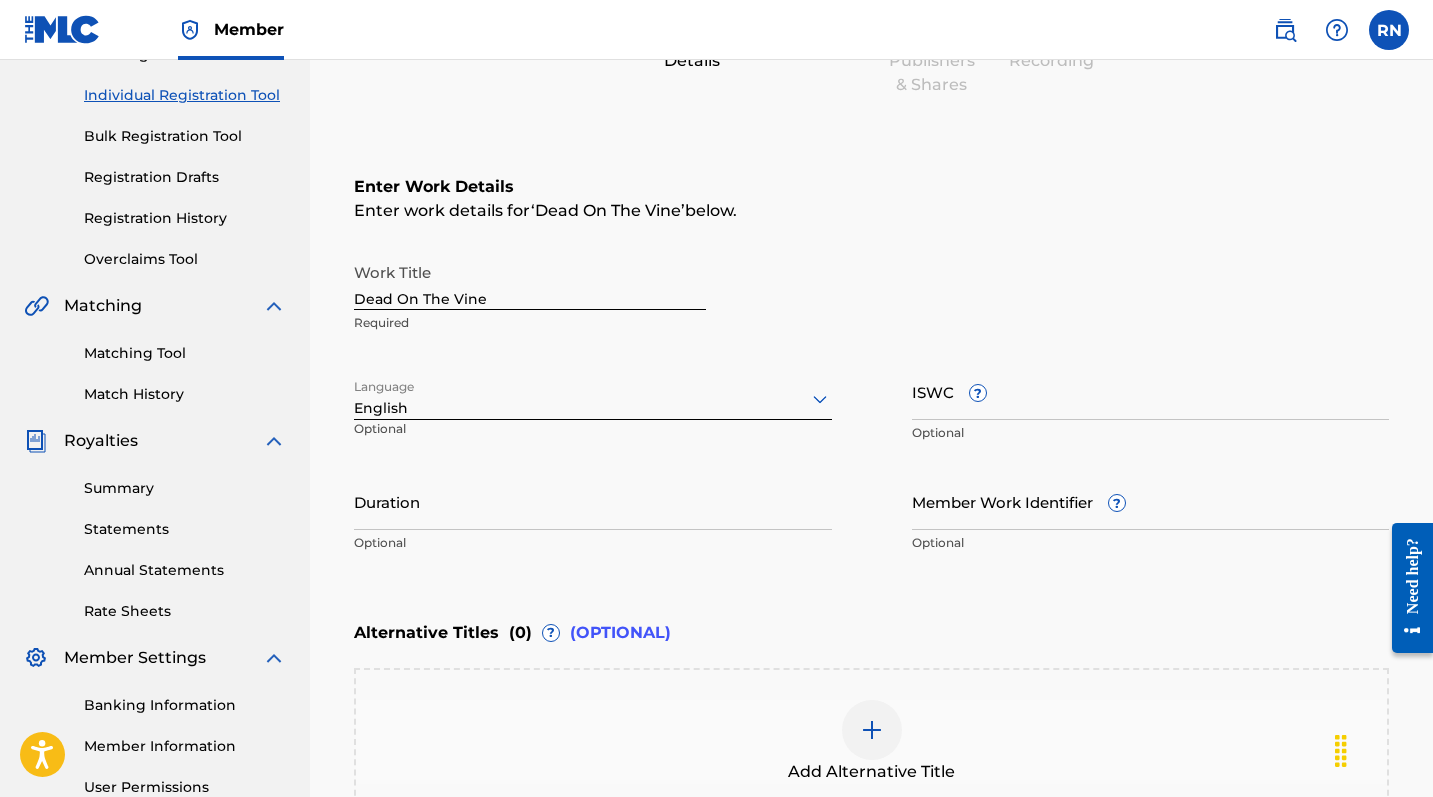 scroll, scrollTop: 242, scrollLeft: 0, axis: vertical 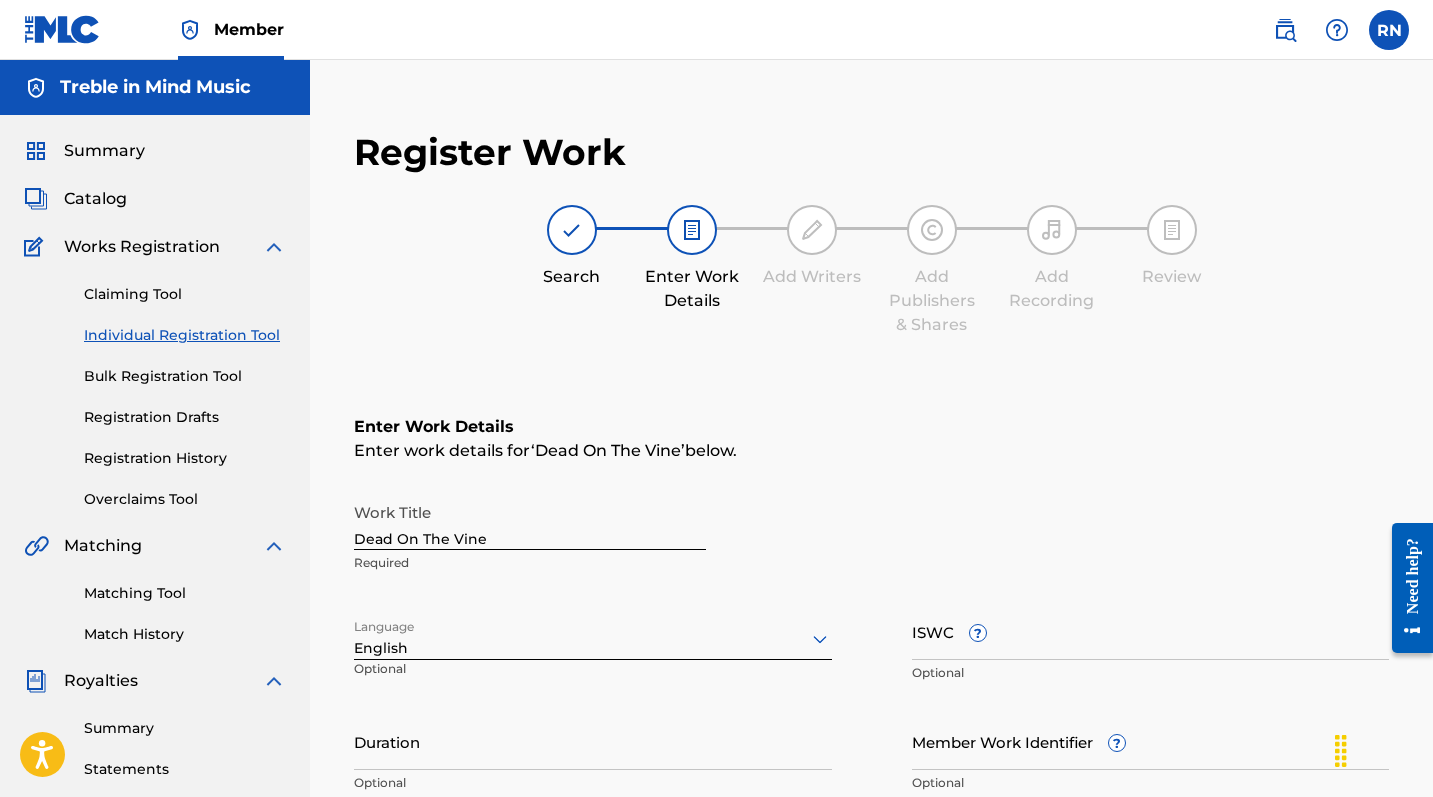 click on "Summary" at bounding box center [104, 151] 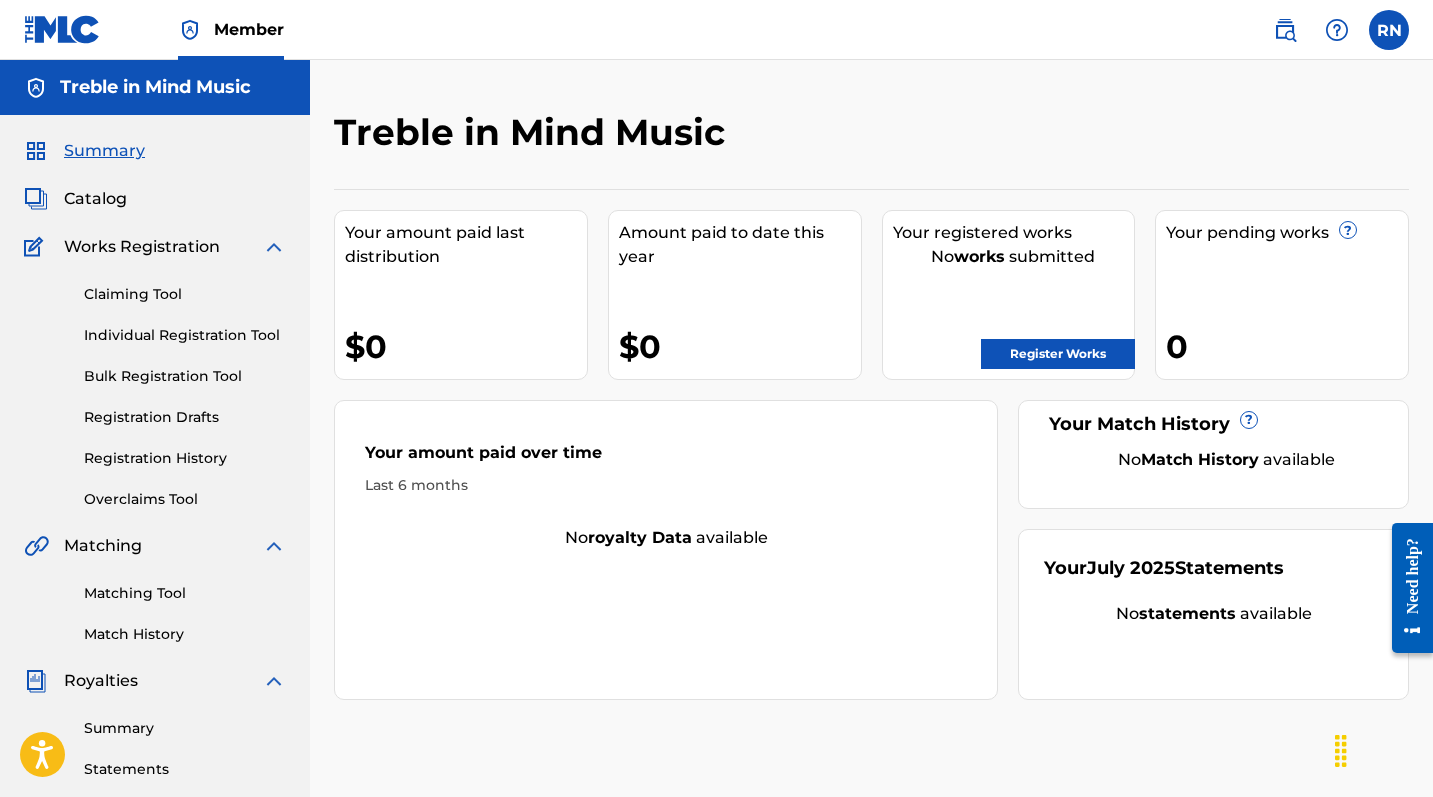scroll, scrollTop: 0, scrollLeft: 0, axis: both 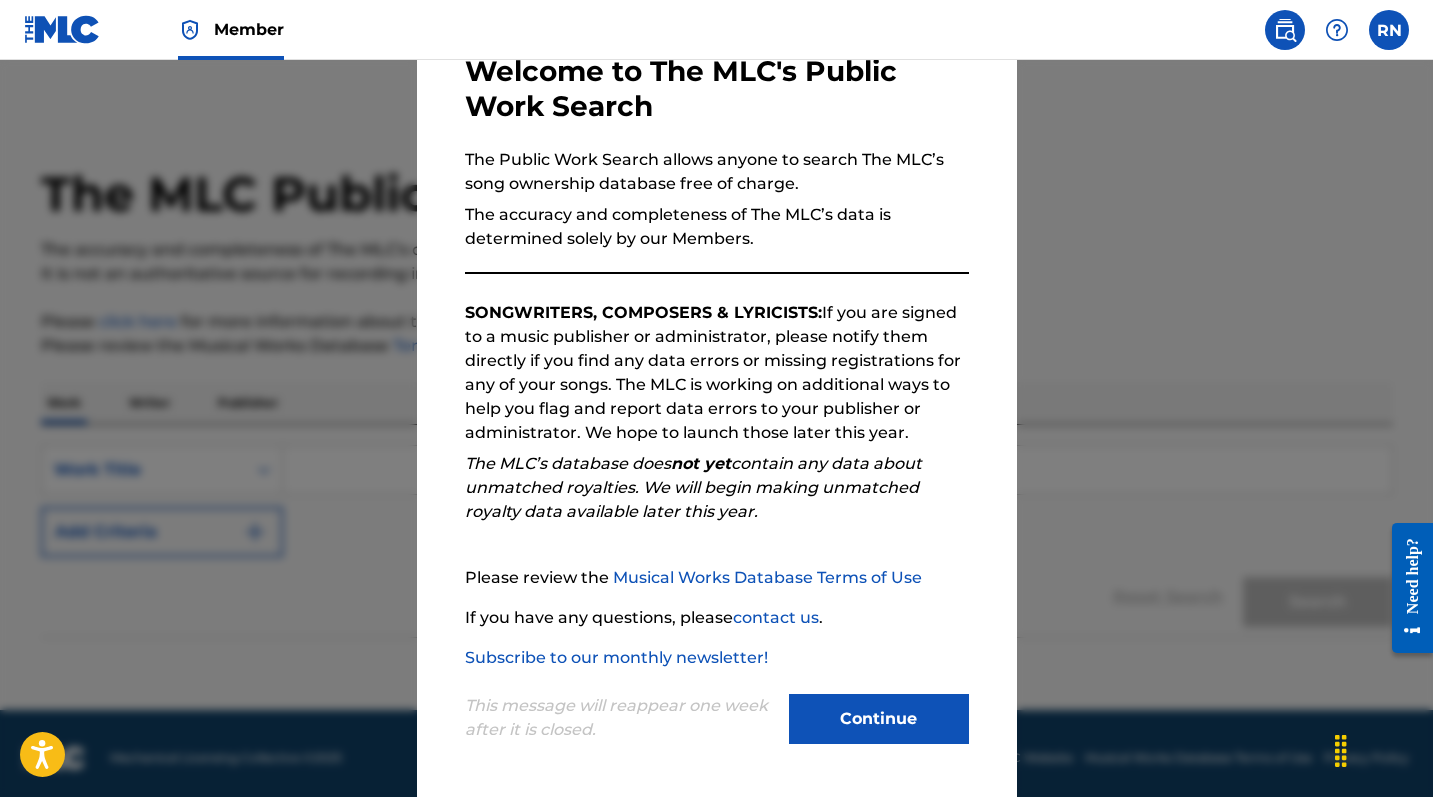 click on "Continue" at bounding box center (879, 719) 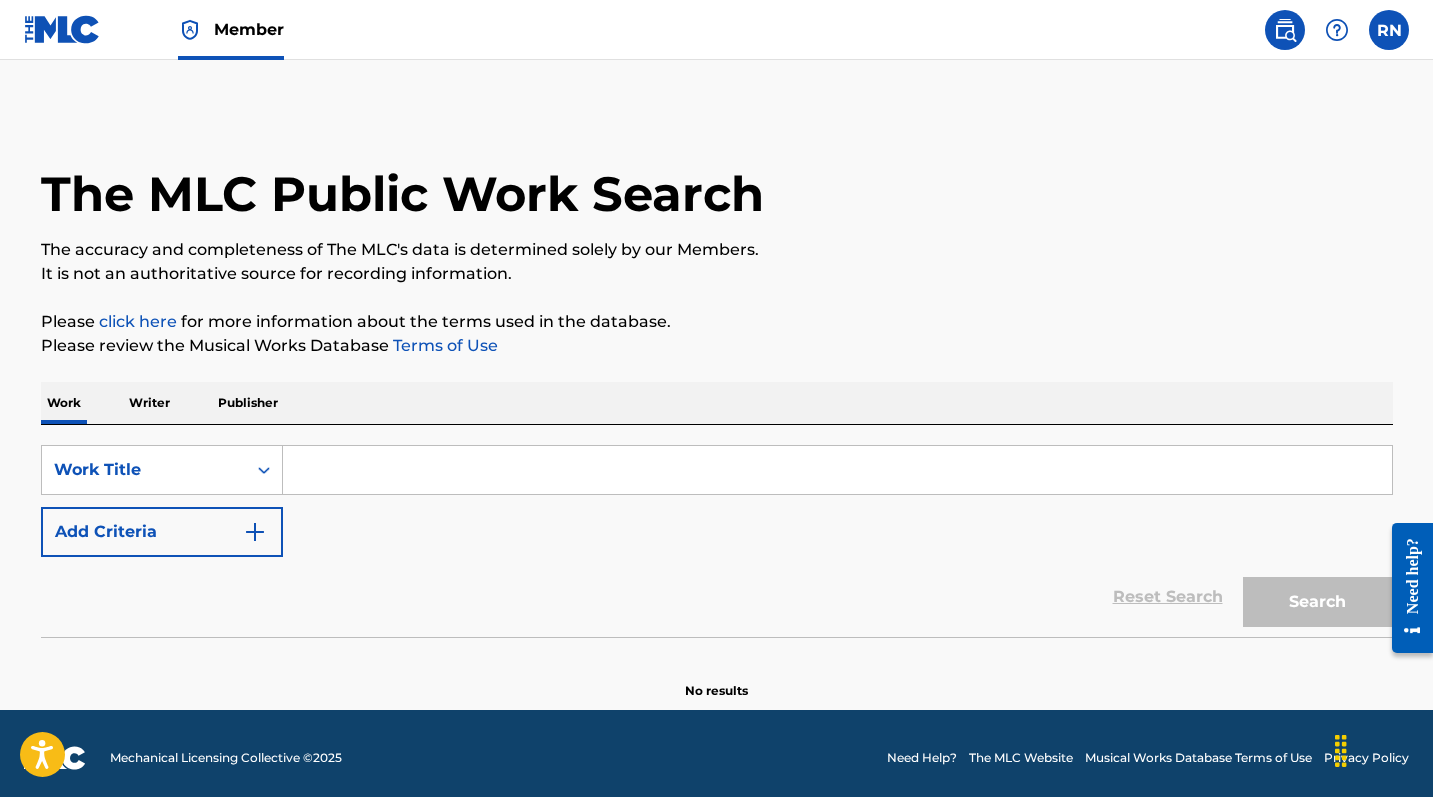 click on "The MLC Public Work Search The accuracy and completeness of The MLC's data is determined solely by our Members. It is not an authoritative source for recording information. Please   click here   for more information about the terms used in the database. Please review the Musical Works Database   Terms of Use Work Writer Publisher SearchWithCriteria52a1fcf1-00c6-45c8-8025-8da93d7439aa Work Title Add Criteria Reset Search Search No results" at bounding box center [716, 385] 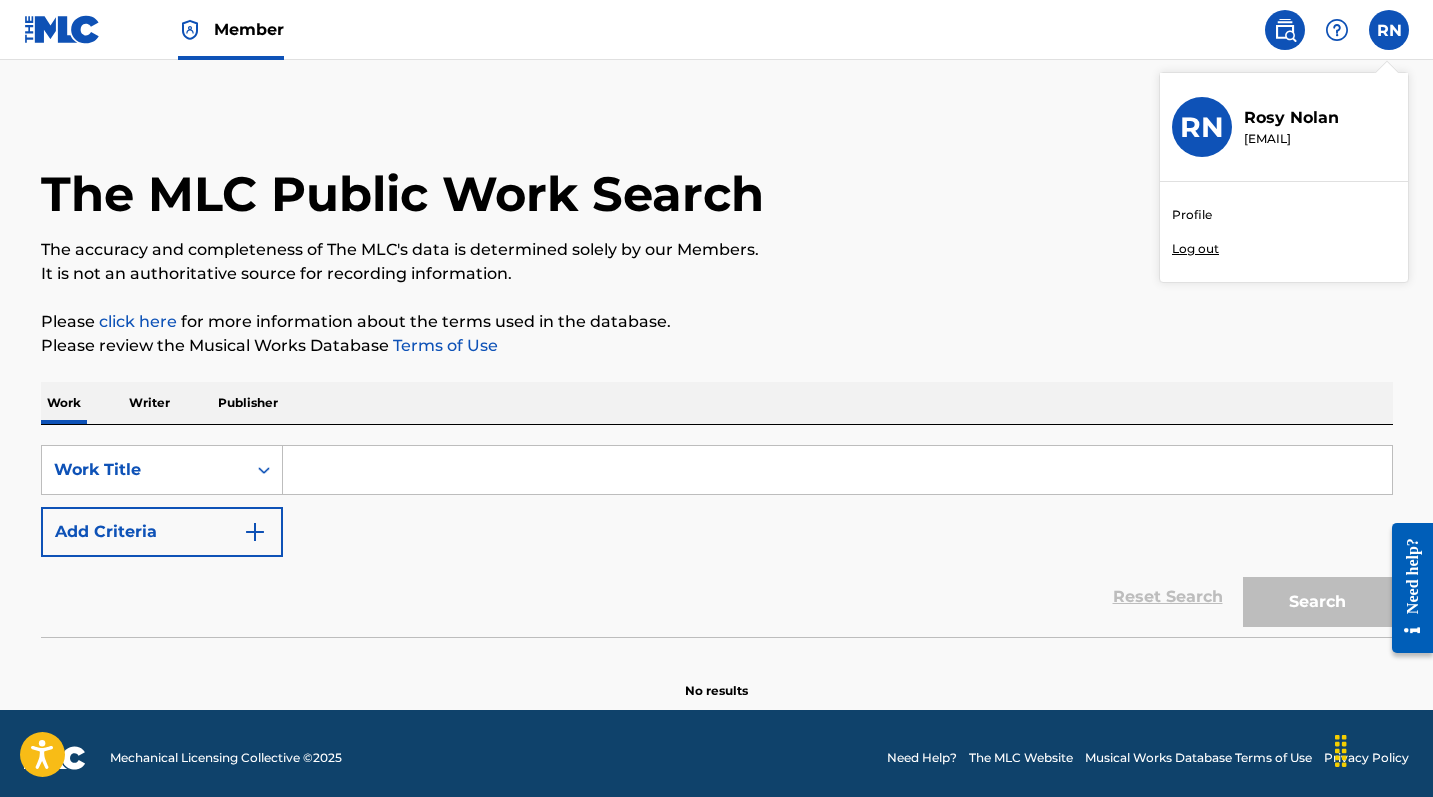 click on "Profile" at bounding box center [1192, 215] 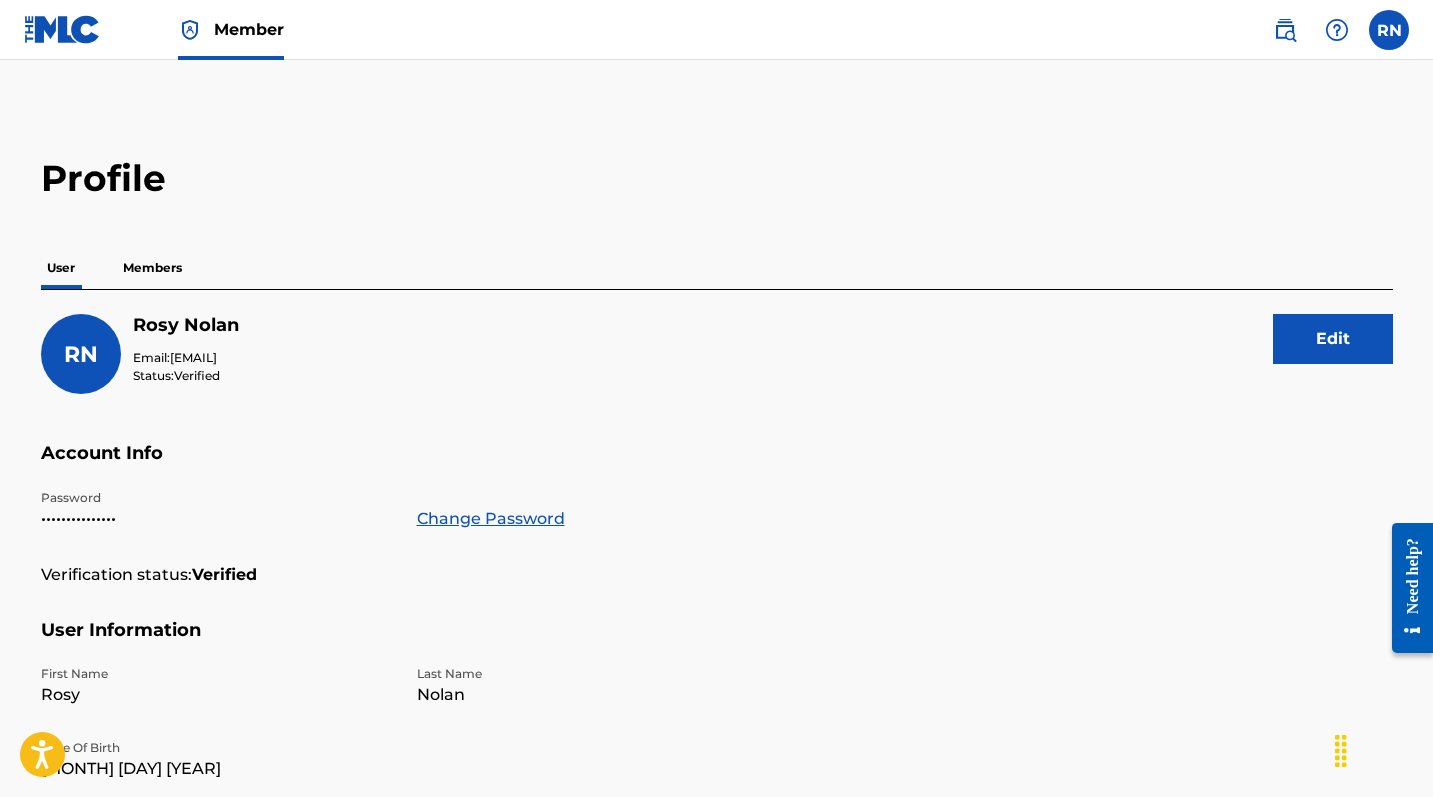 scroll, scrollTop: 0, scrollLeft: 0, axis: both 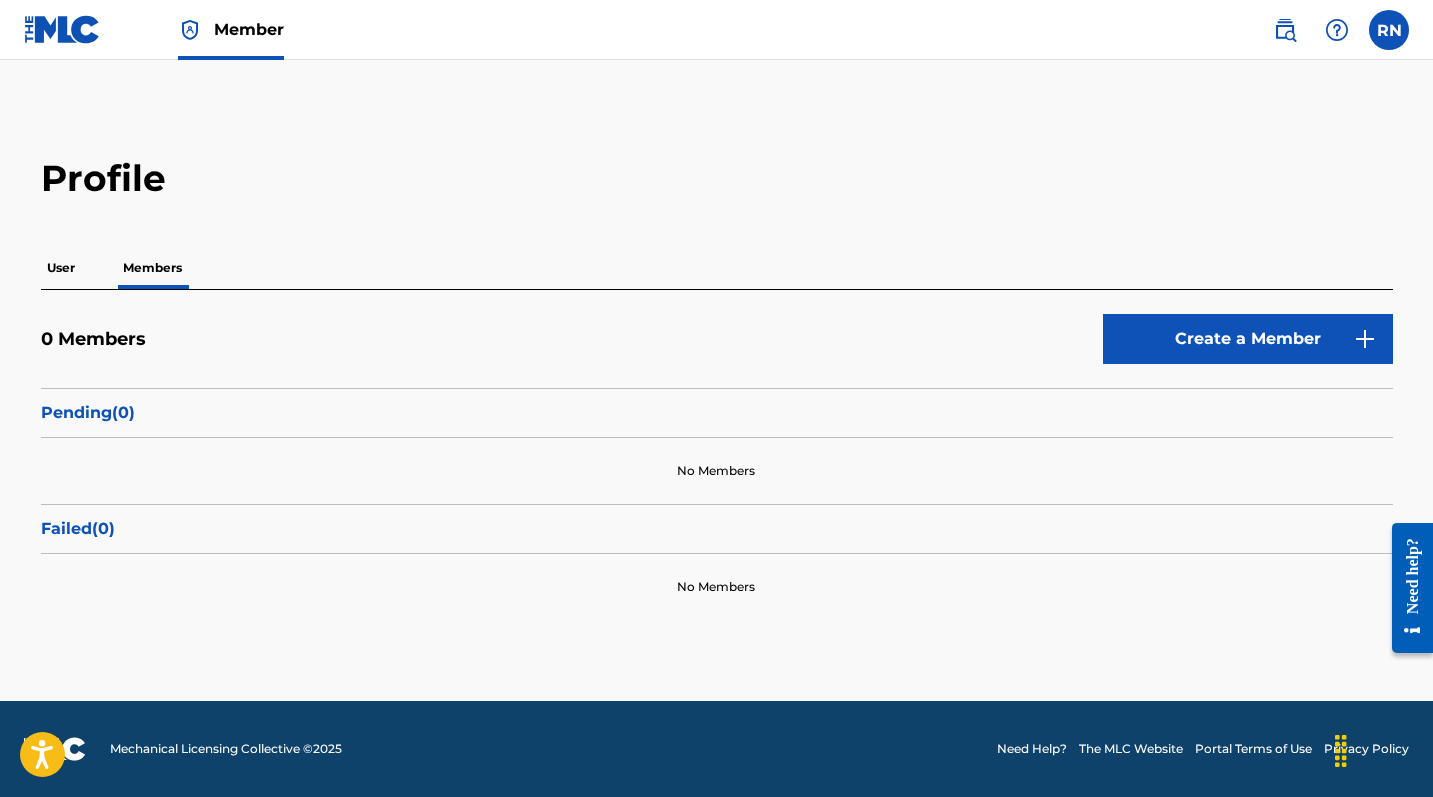 click on "User" at bounding box center [61, 268] 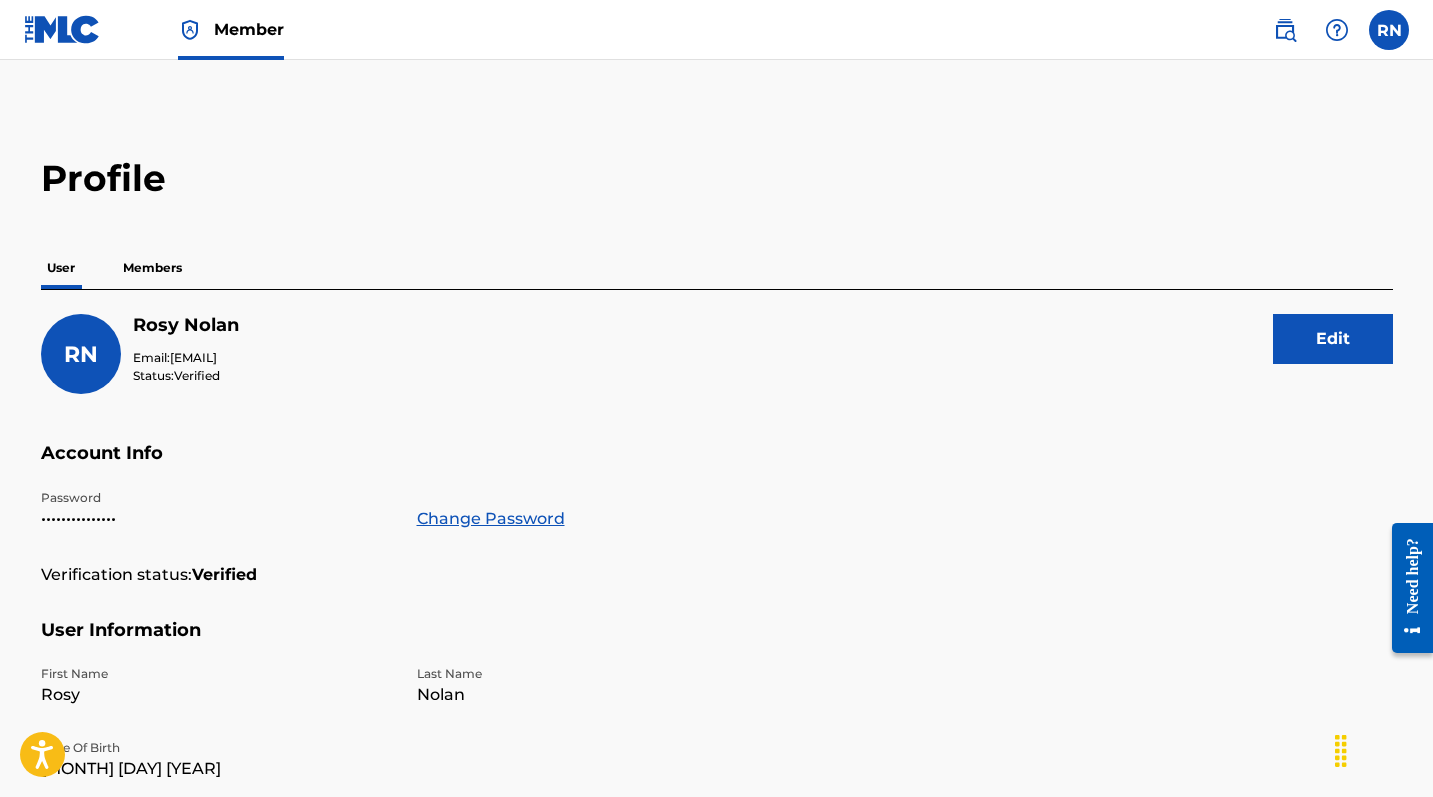 scroll, scrollTop: 0, scrollLeft: 0, axis: both 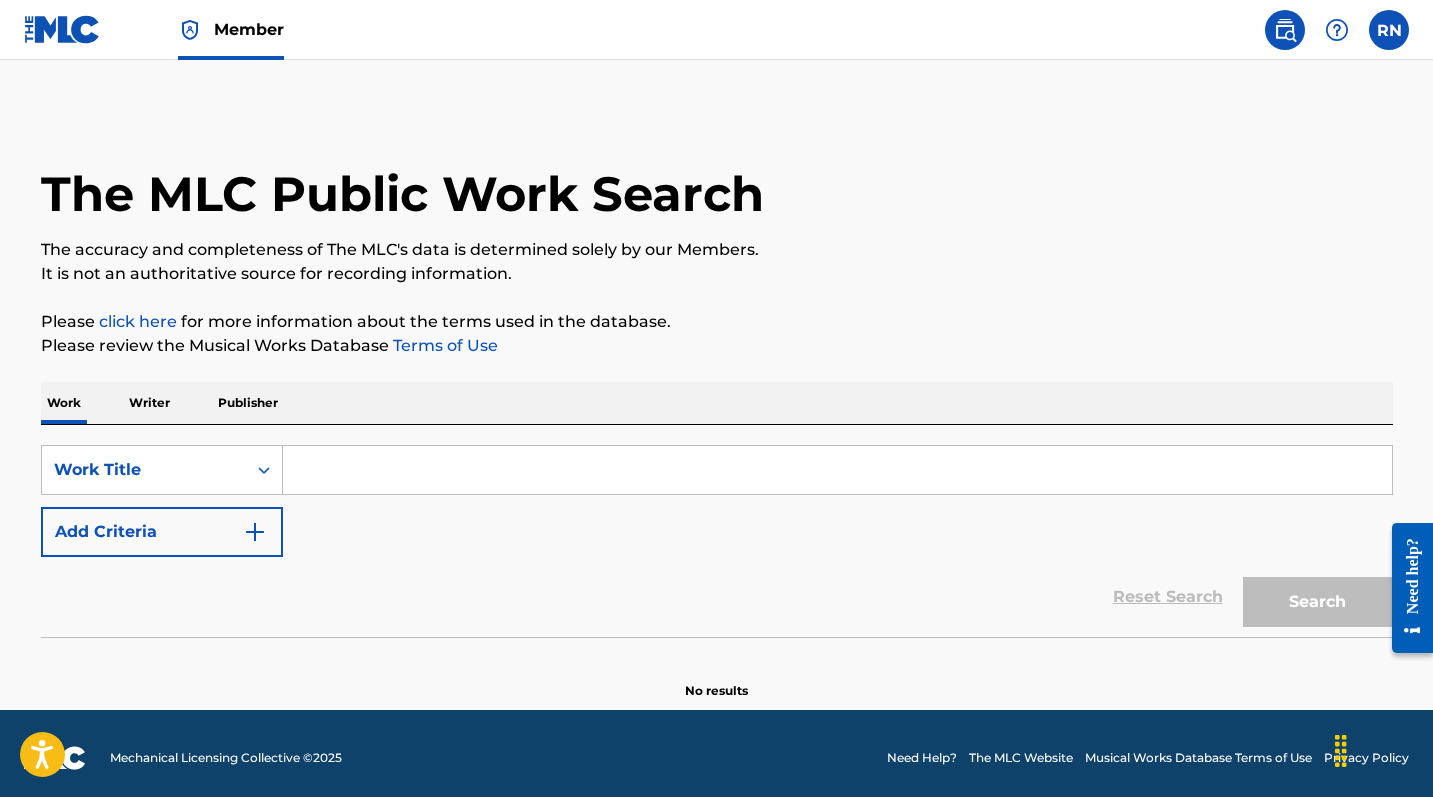 click at bounding box center [1337, 30] 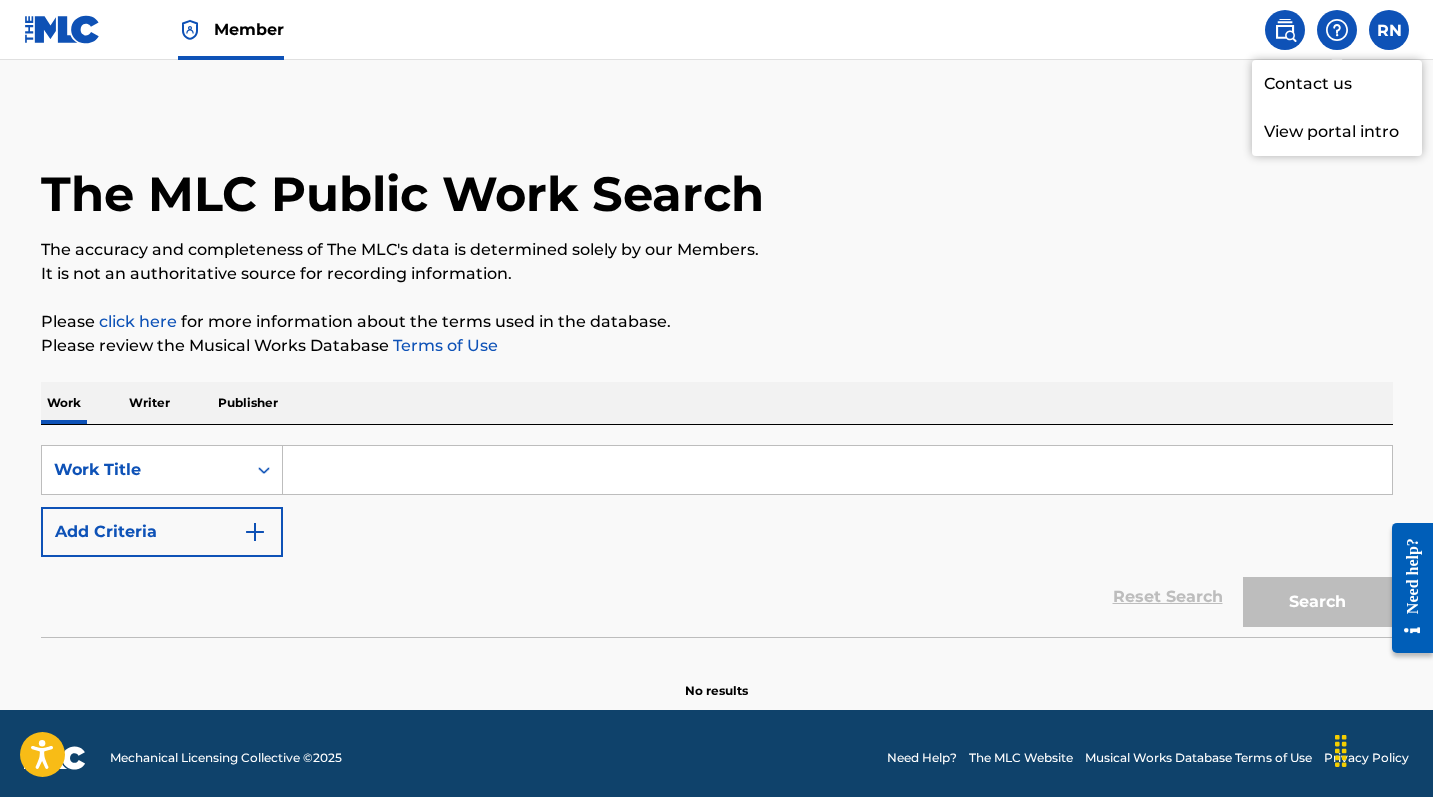 click at bounding box center [1389, 30] 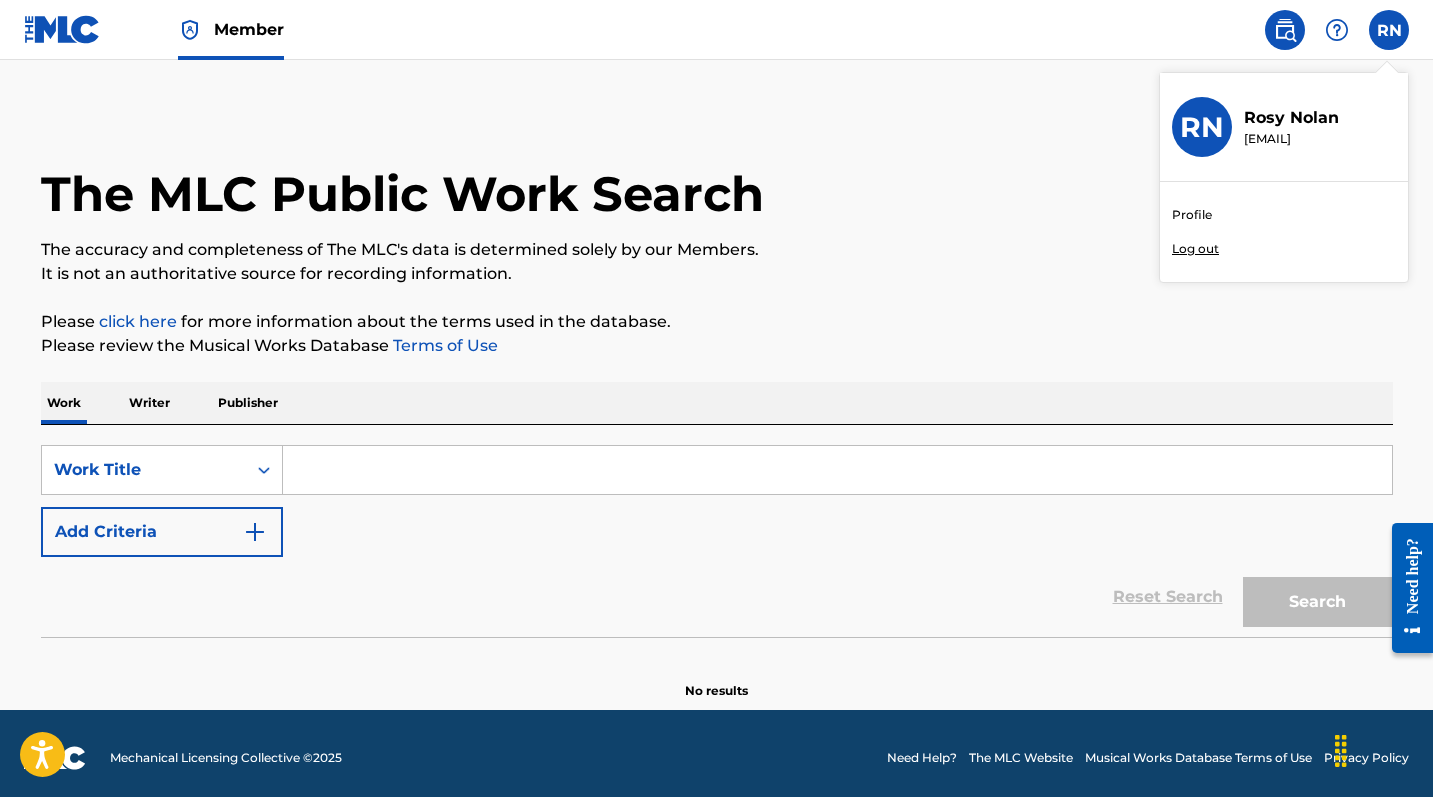 click on "The MLC Public Work Search" at bounding box center (402, 194) 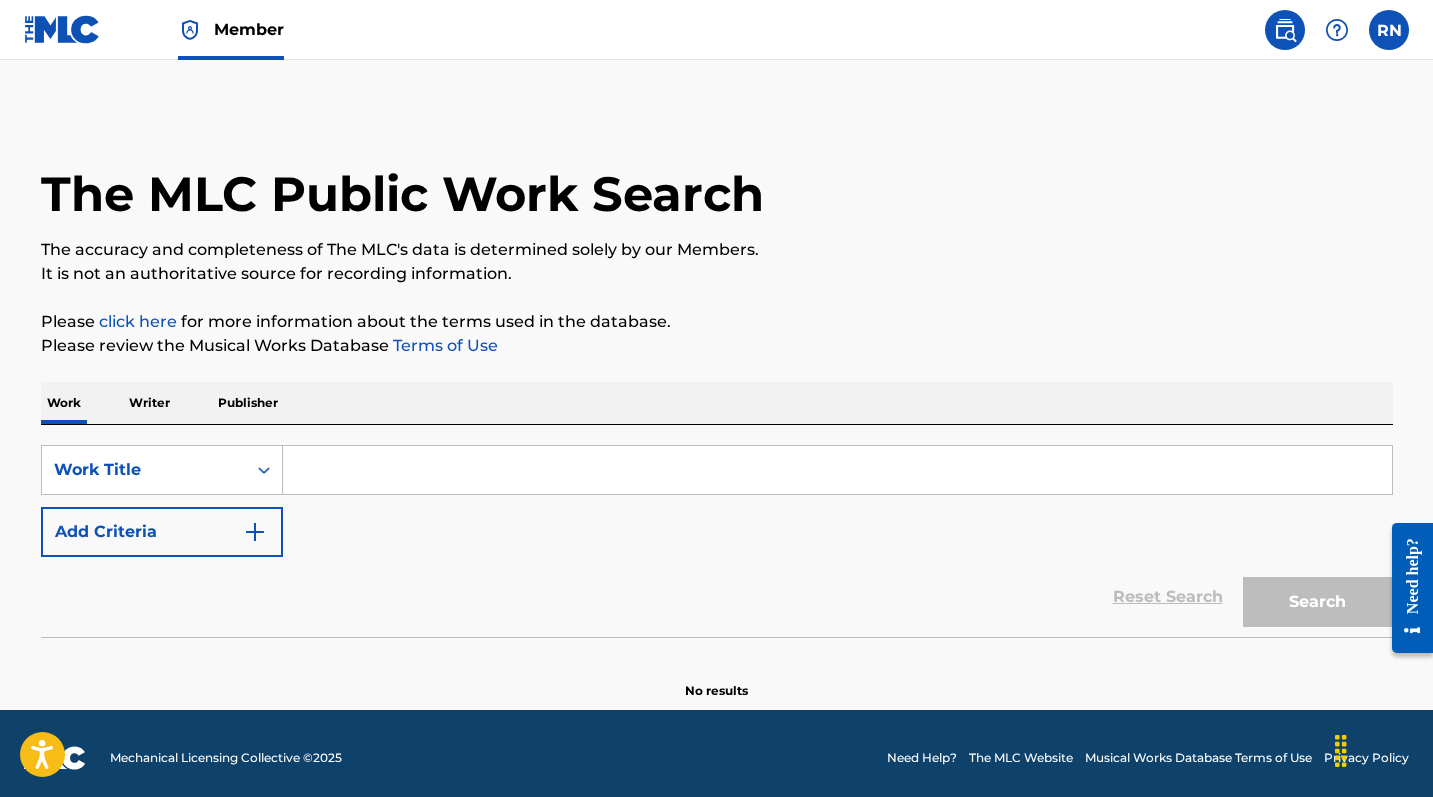 click on "Member" at bounding box center [249, 29] 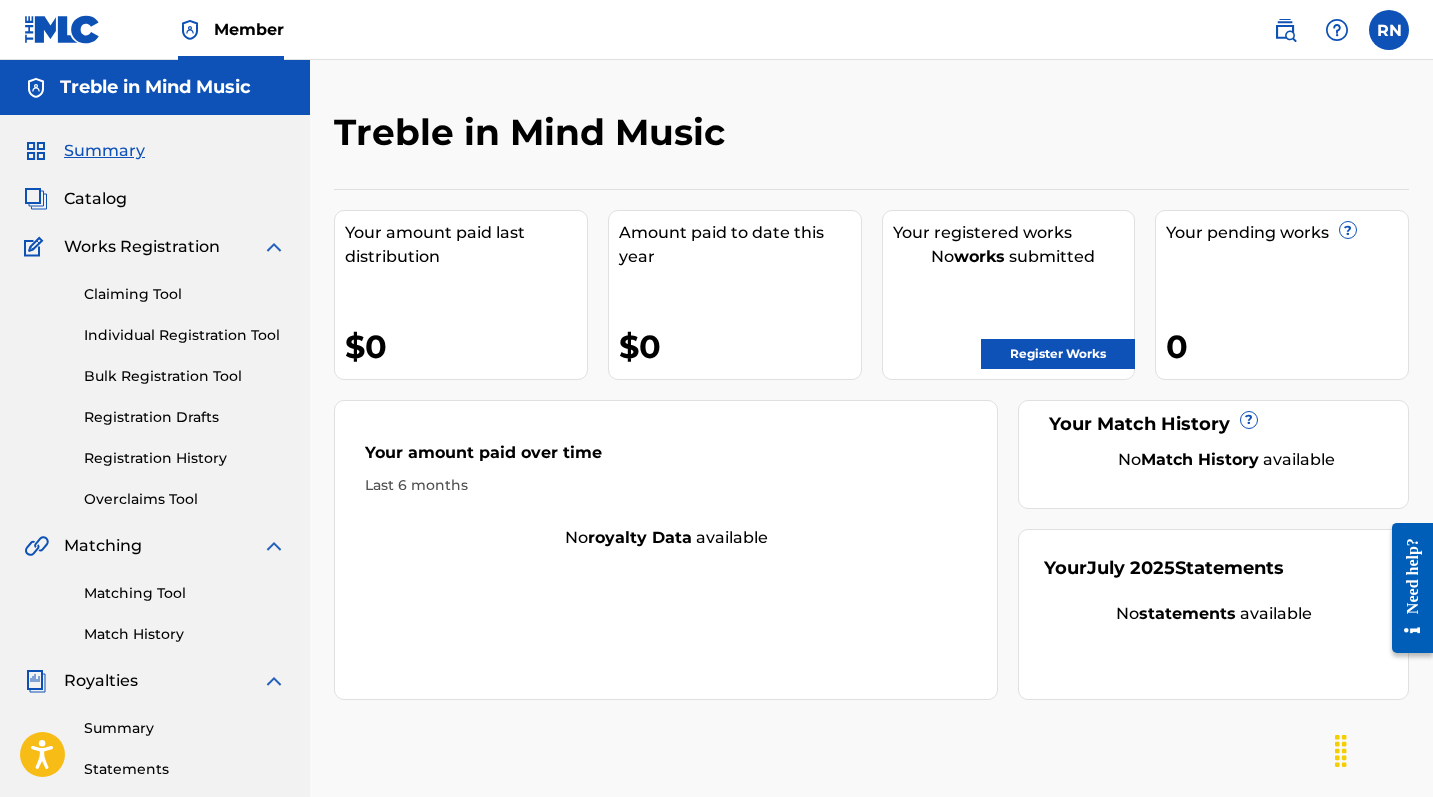 scroll, scrollTop: 0, scrollLeft: 0, axis: both 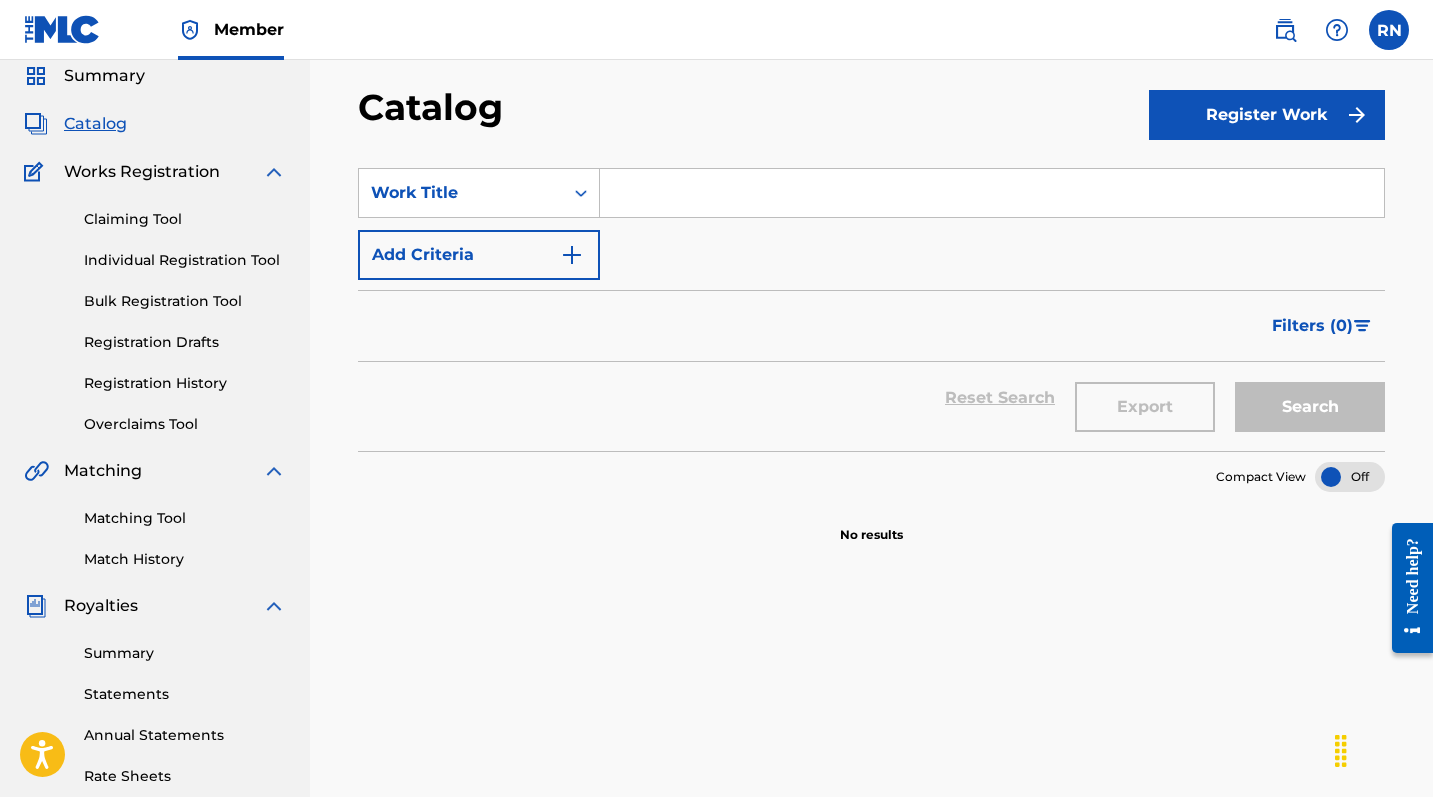 click on "Claiming Tool" at bounding box center [185, 219] 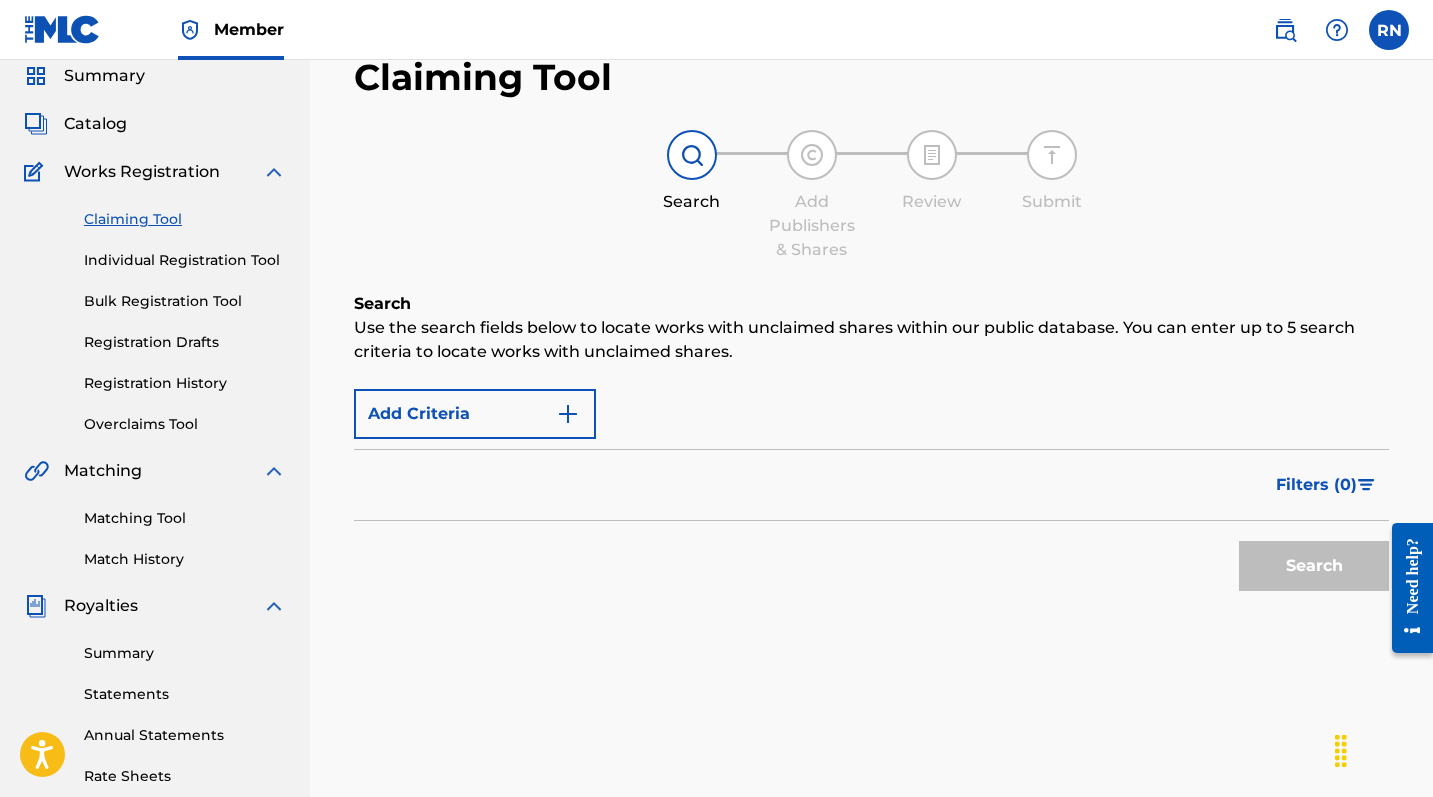 scroll, scrollTop: 0, scrollLeft: 0, axis: both 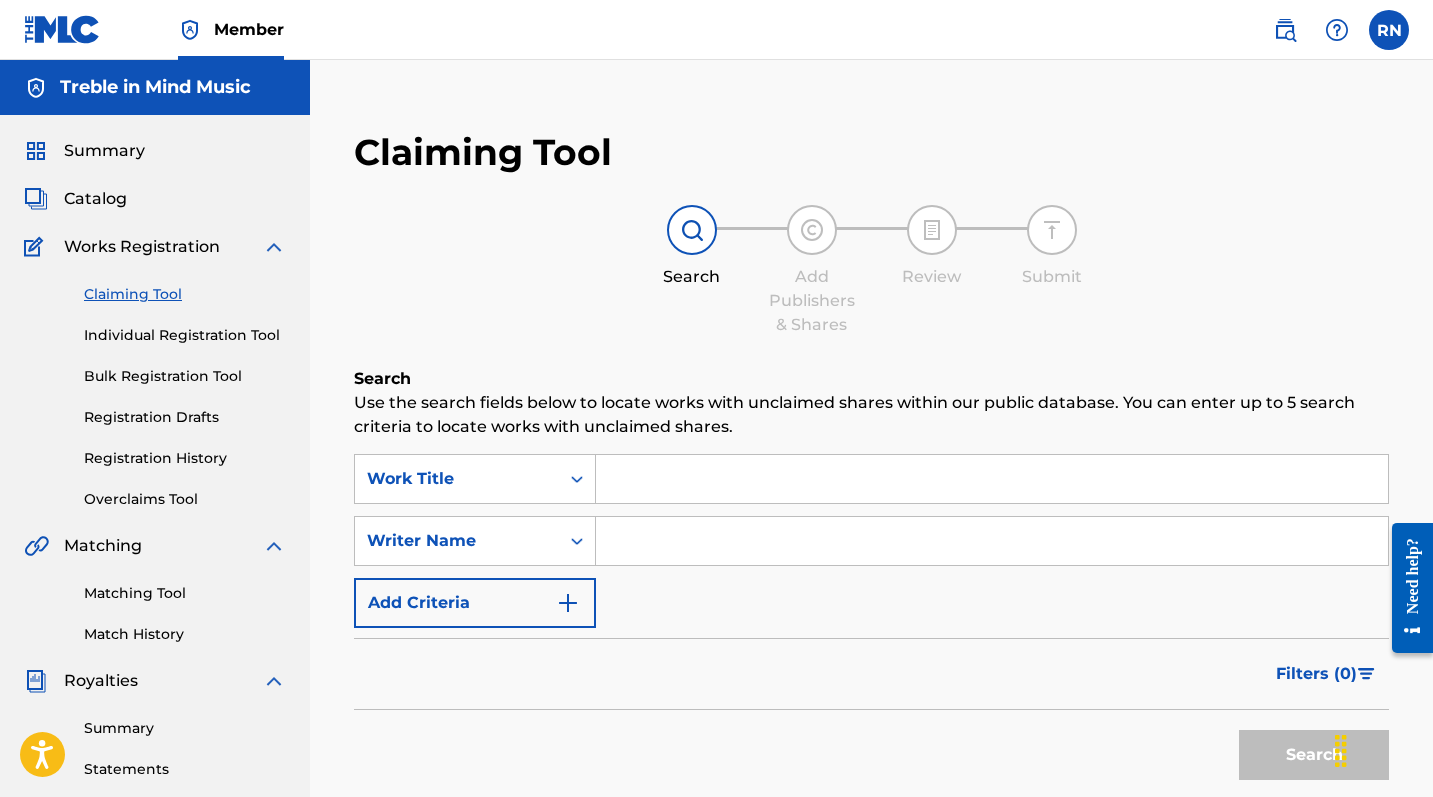 click on "Individual Registration Tool" at bounding box center [185, 335] 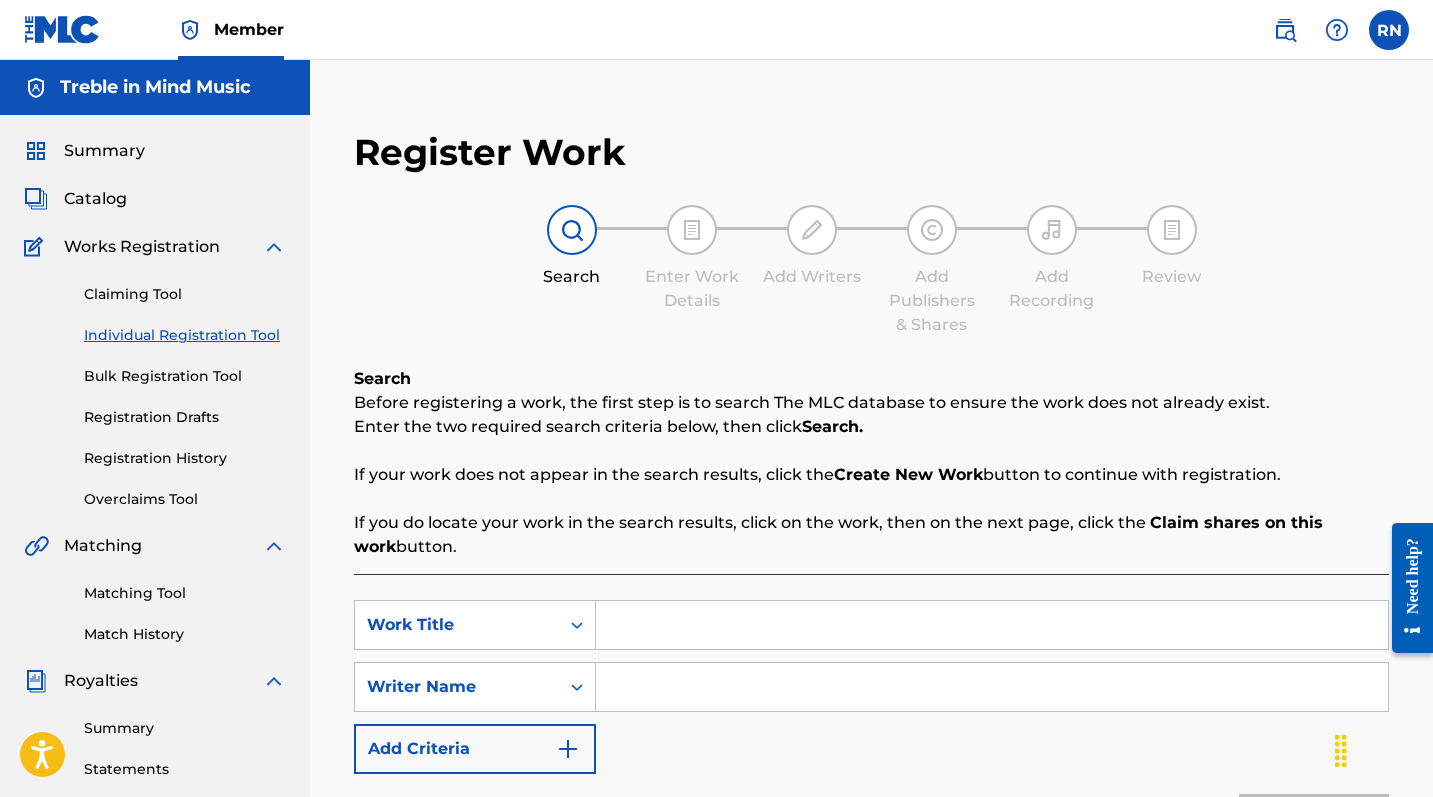 click on "Bulk Registration Tool" at bounding box center [185, 376] 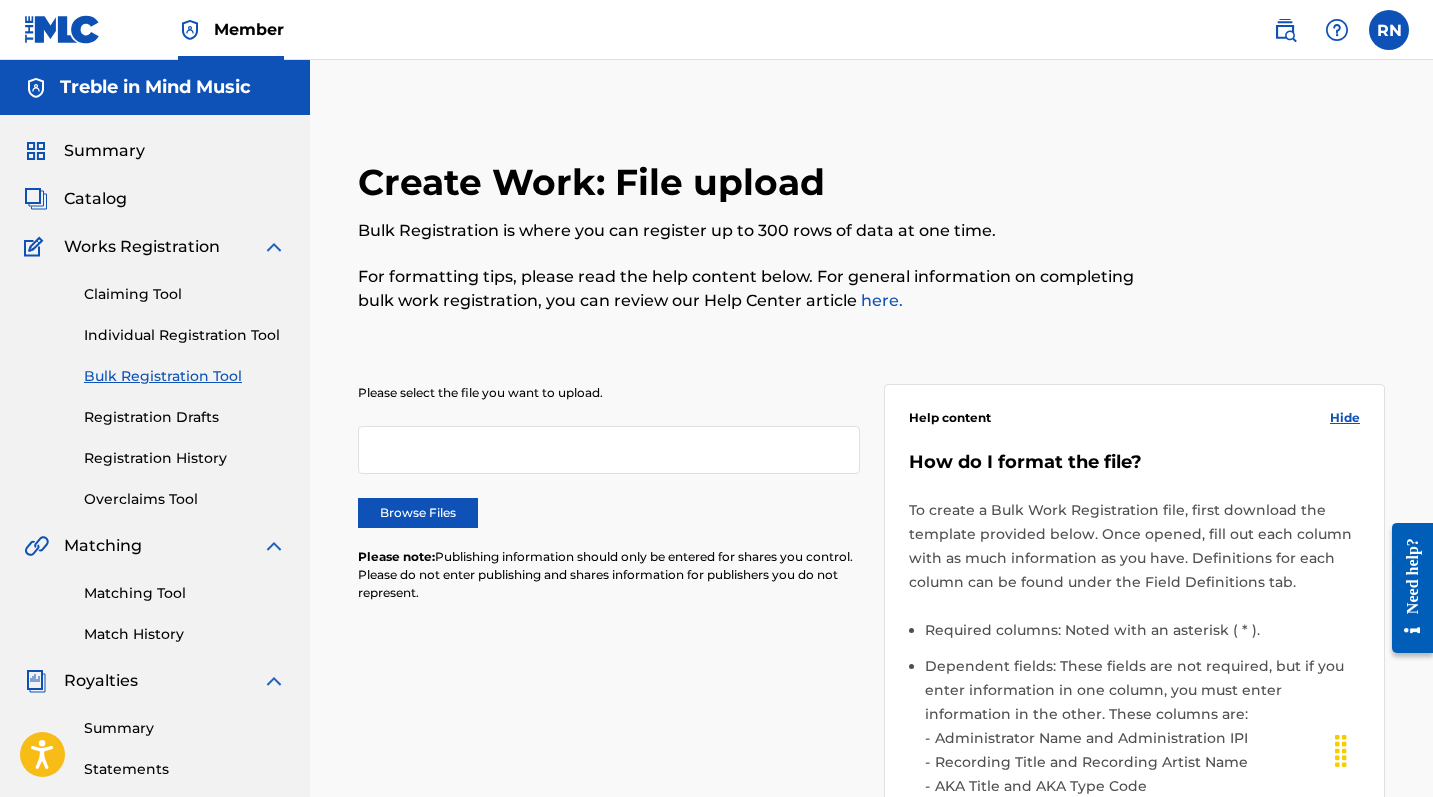 scroll, scrollTop: 0, scrollLeft: 0, axis: both 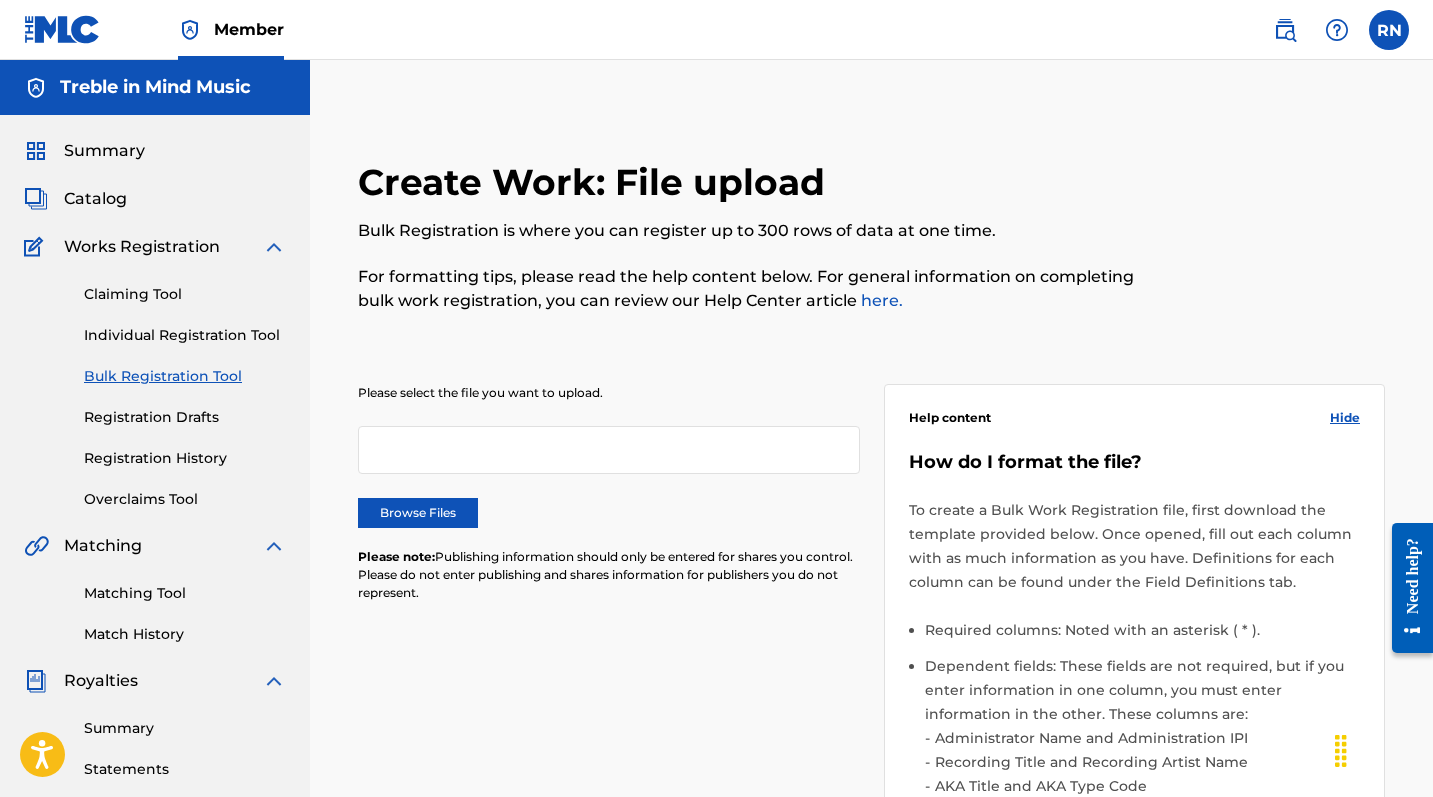 click on "Summary" at bounding box center [104, 151] 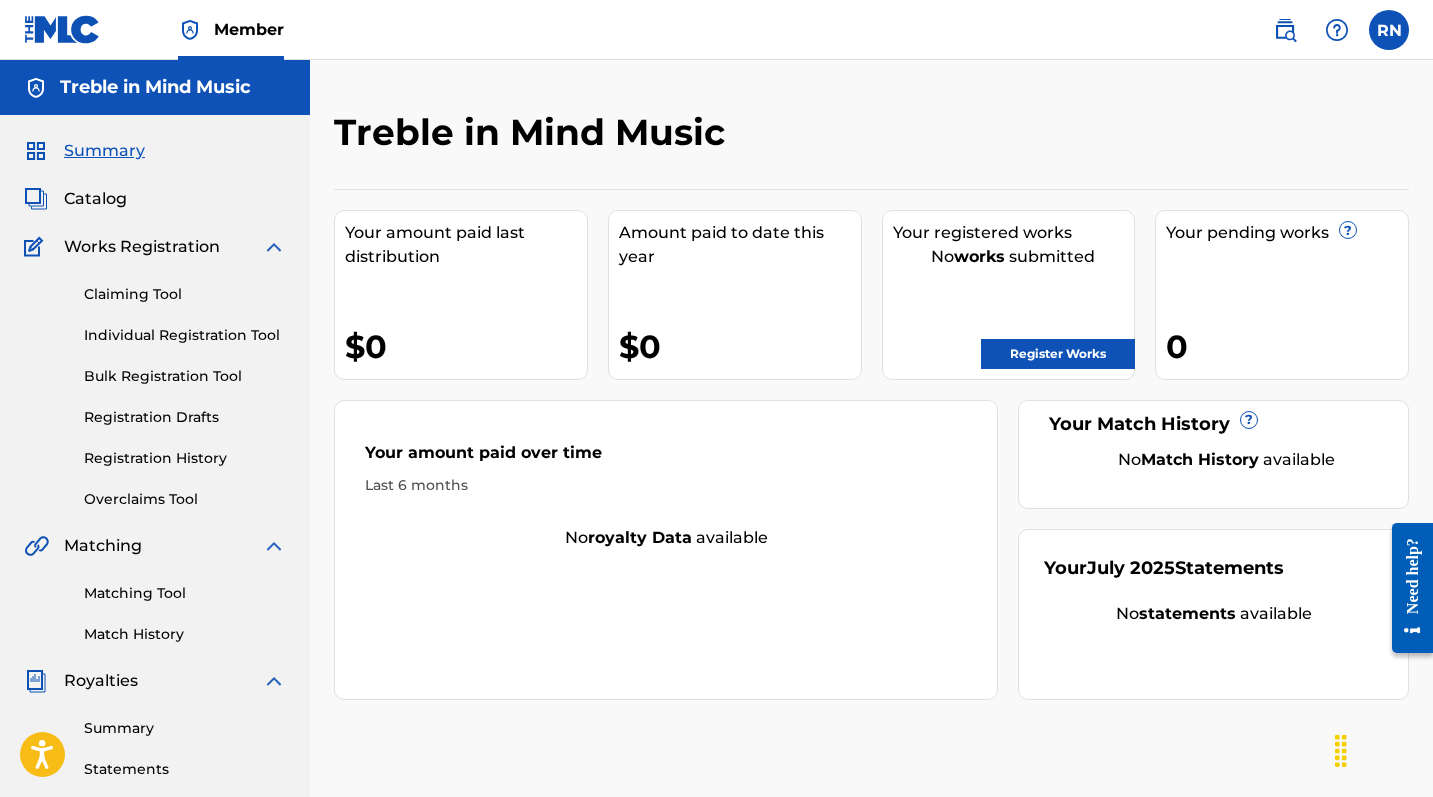 click on "Register Works" at bounding box center (1058, 354) 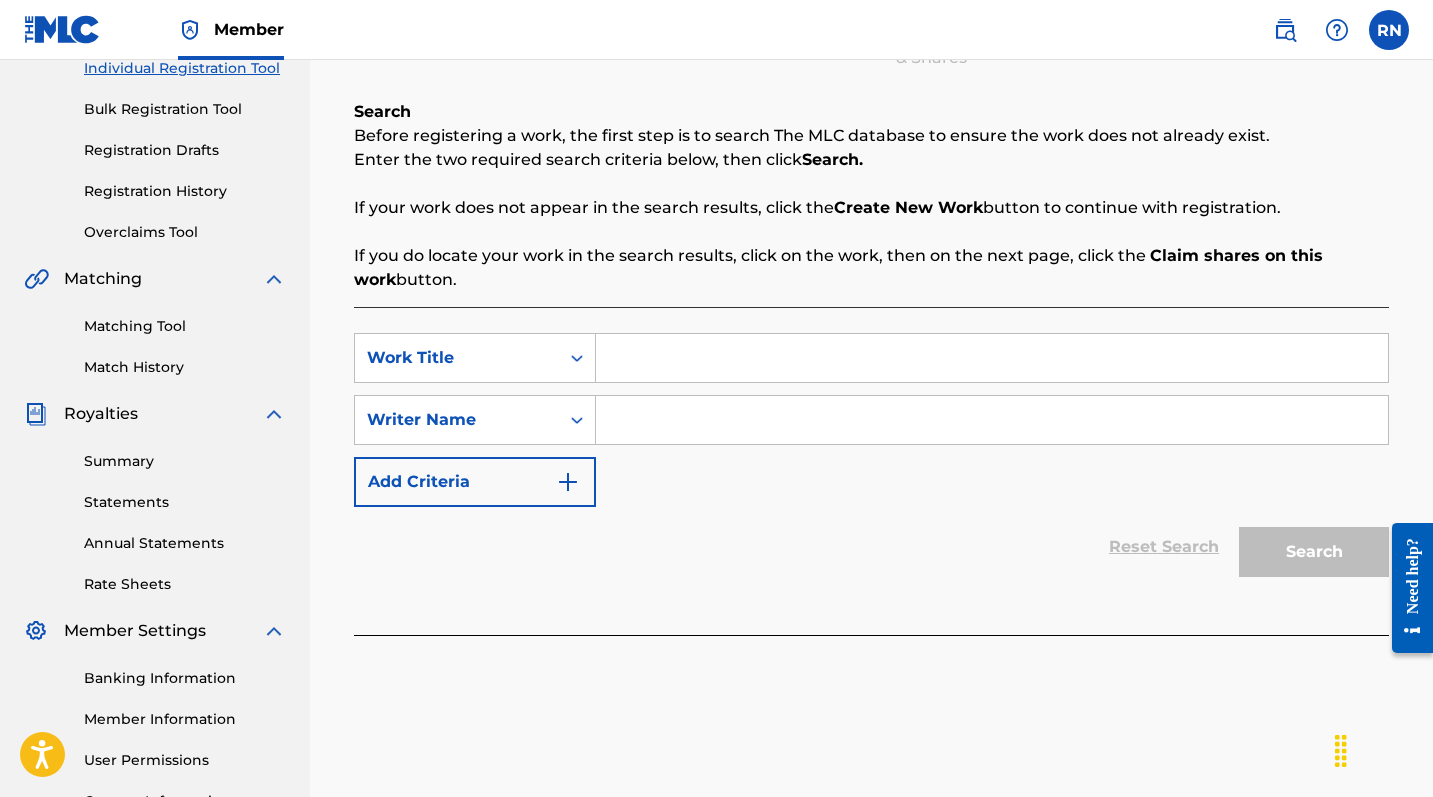 scroll, scrollTop: 270, scrollLeft: 0, axis: vertical 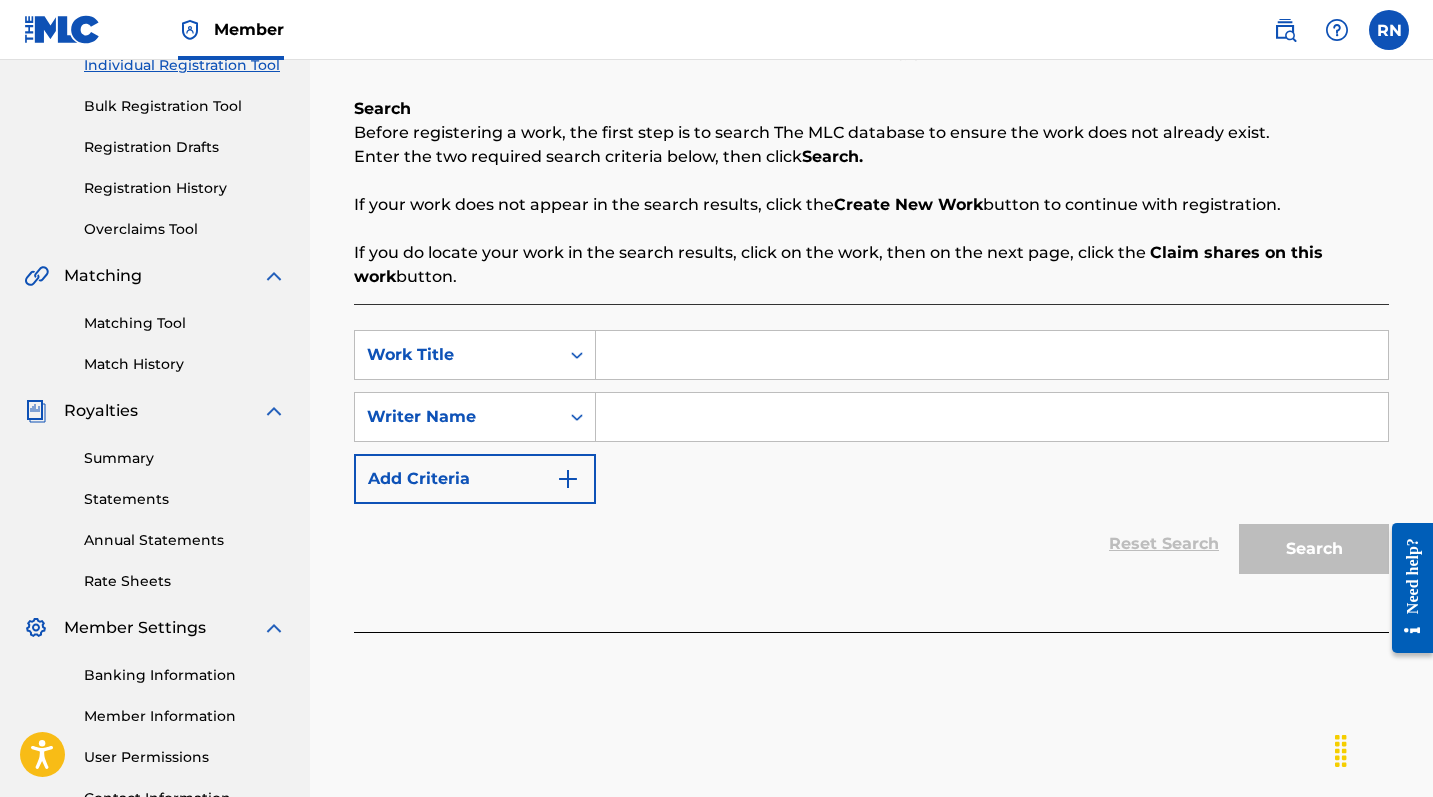 click at bounding box center (992, 355) 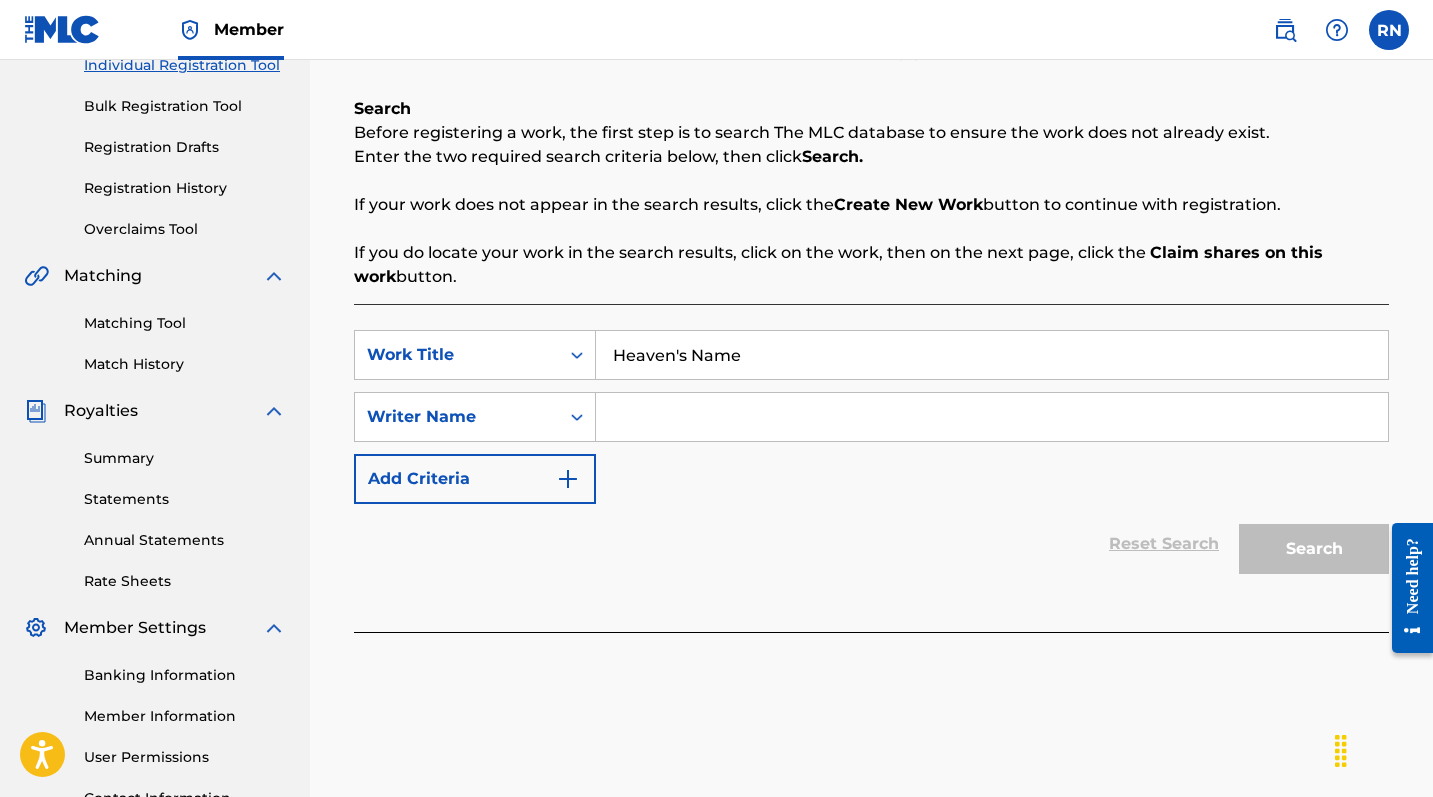 type on "Heaven's Name" 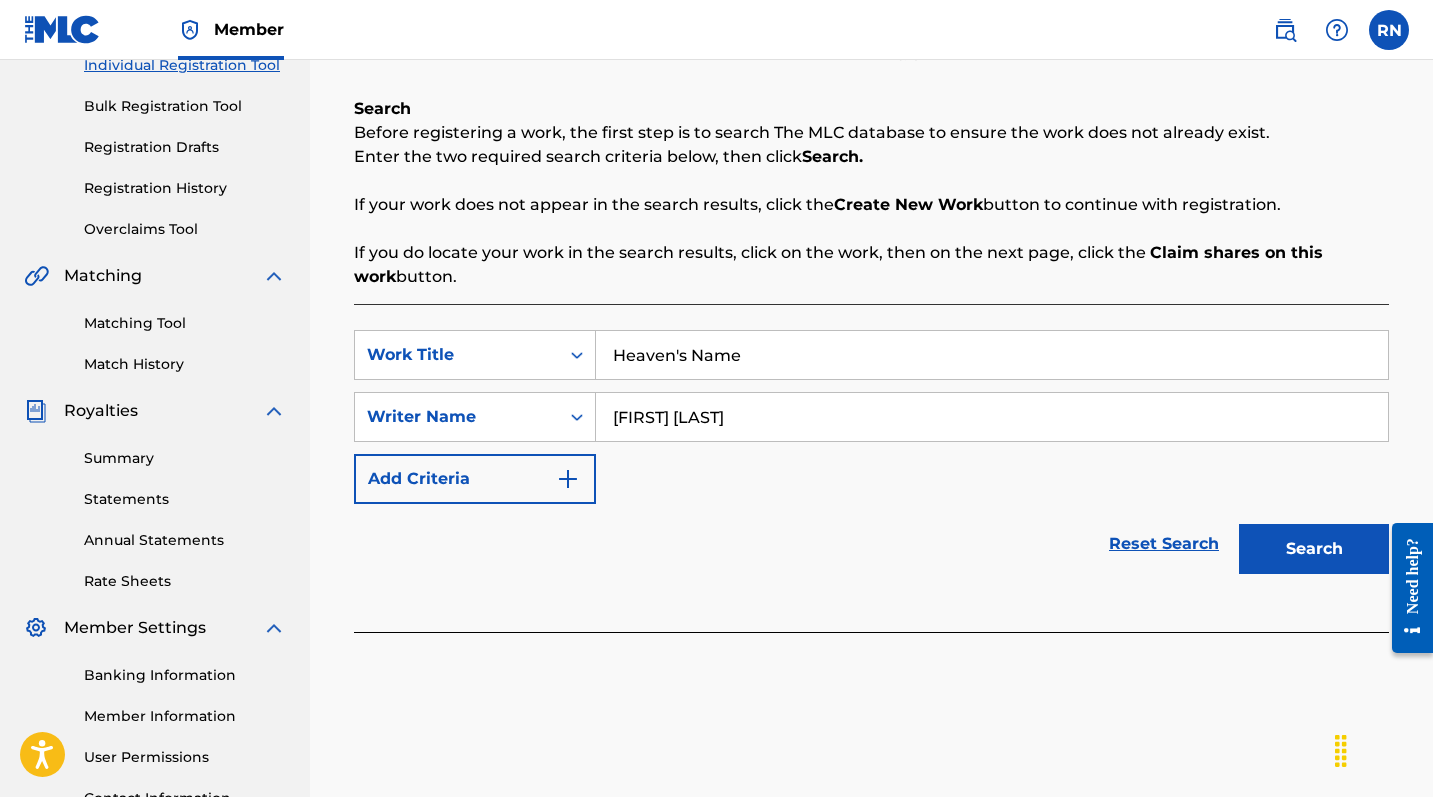 type on "[FIRST] [LAST]" 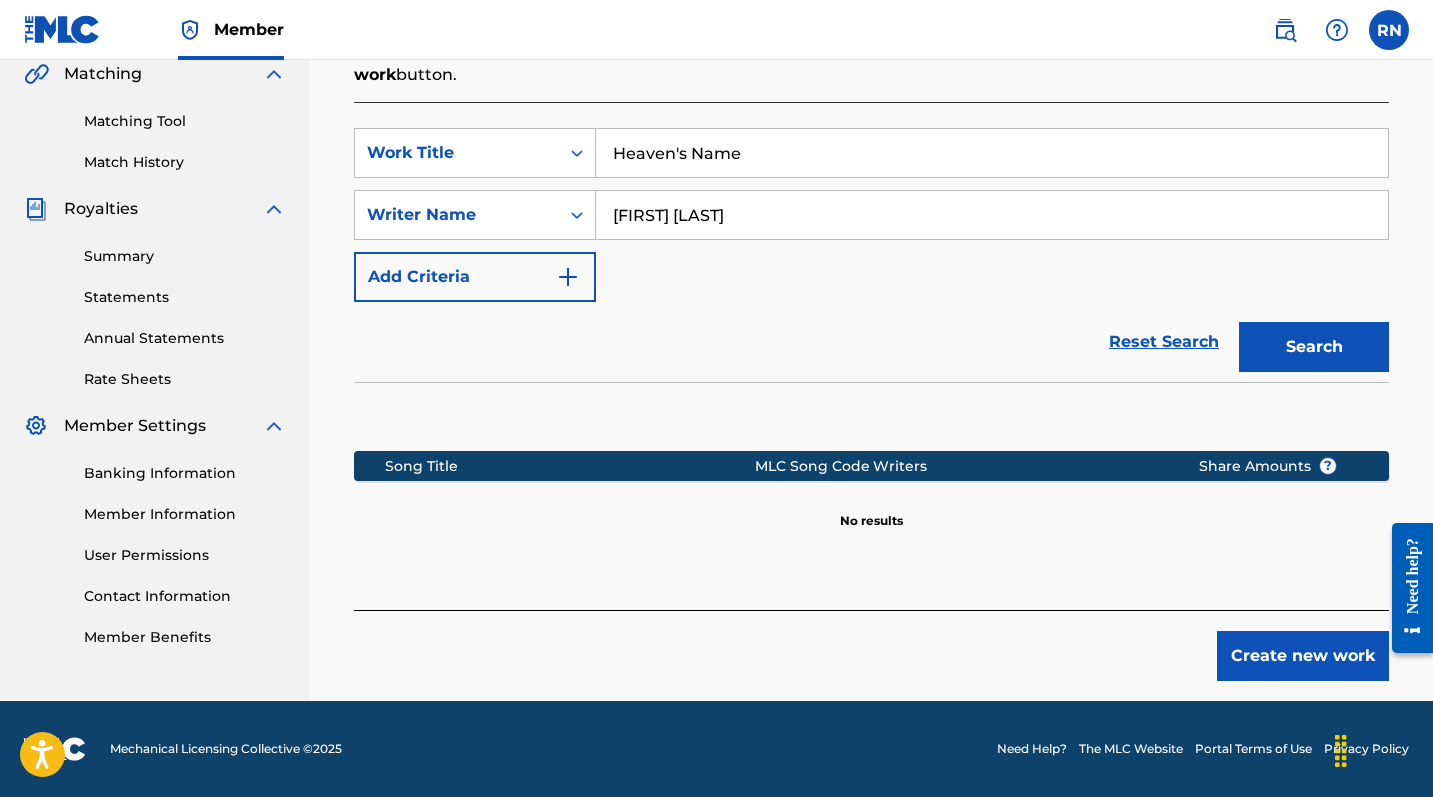 scroll, scrollTop: 472, scrollLeft: 0, axis: vertical 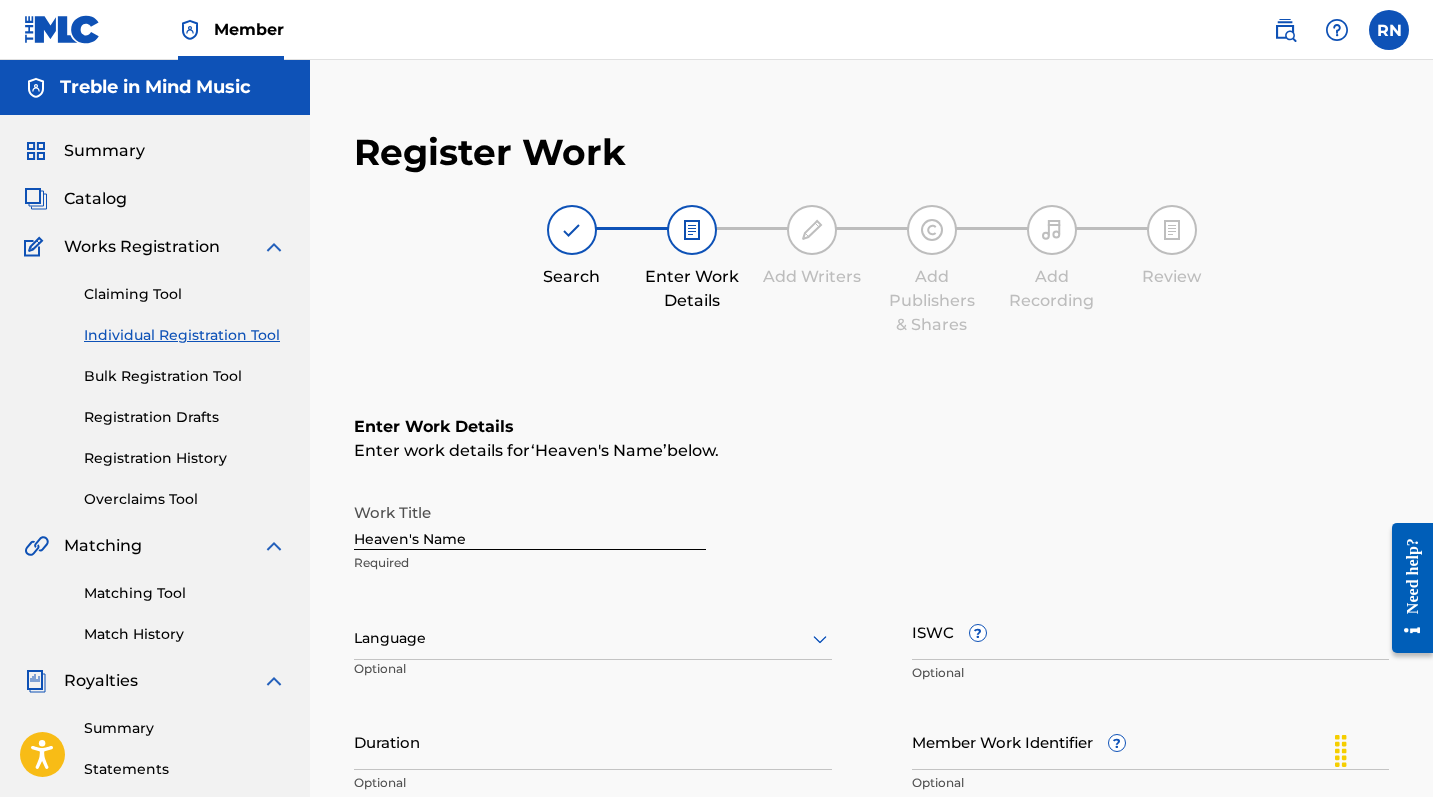 click on "Summary" at bounding box center (104, 151) 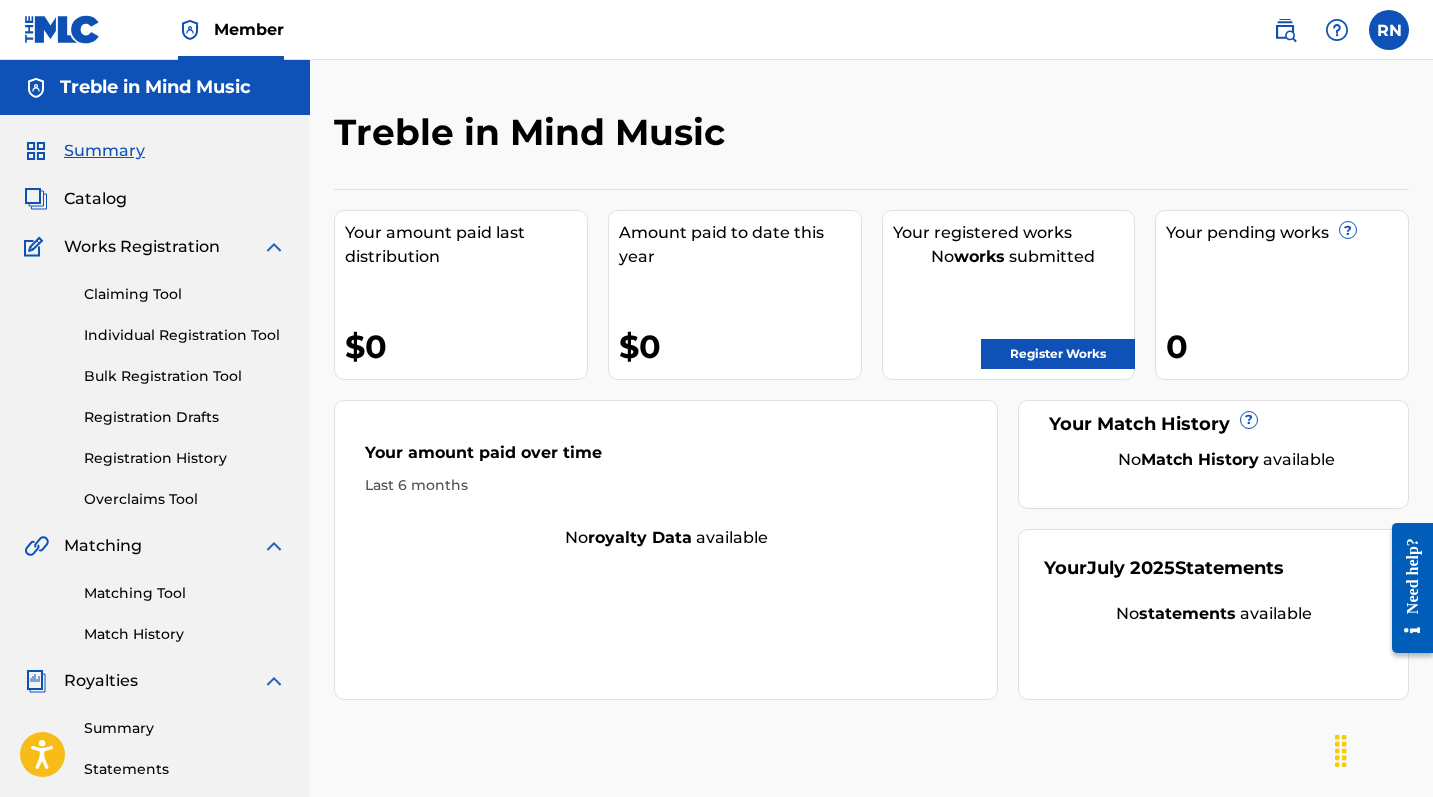scroll, scrollTop: 0, scrollLeft: 0, axis: both 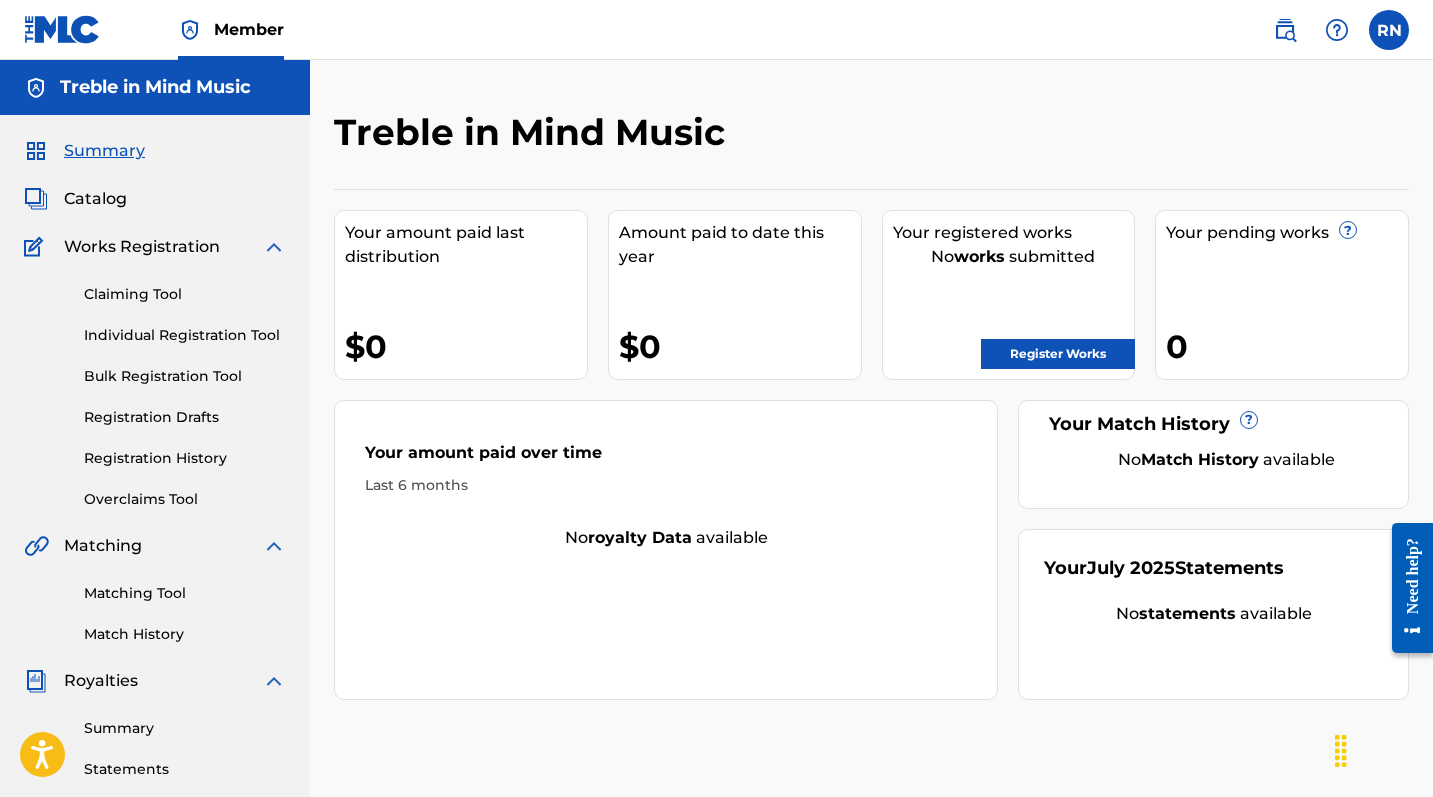 click on "Catalog" at bounding box center [95, 199] 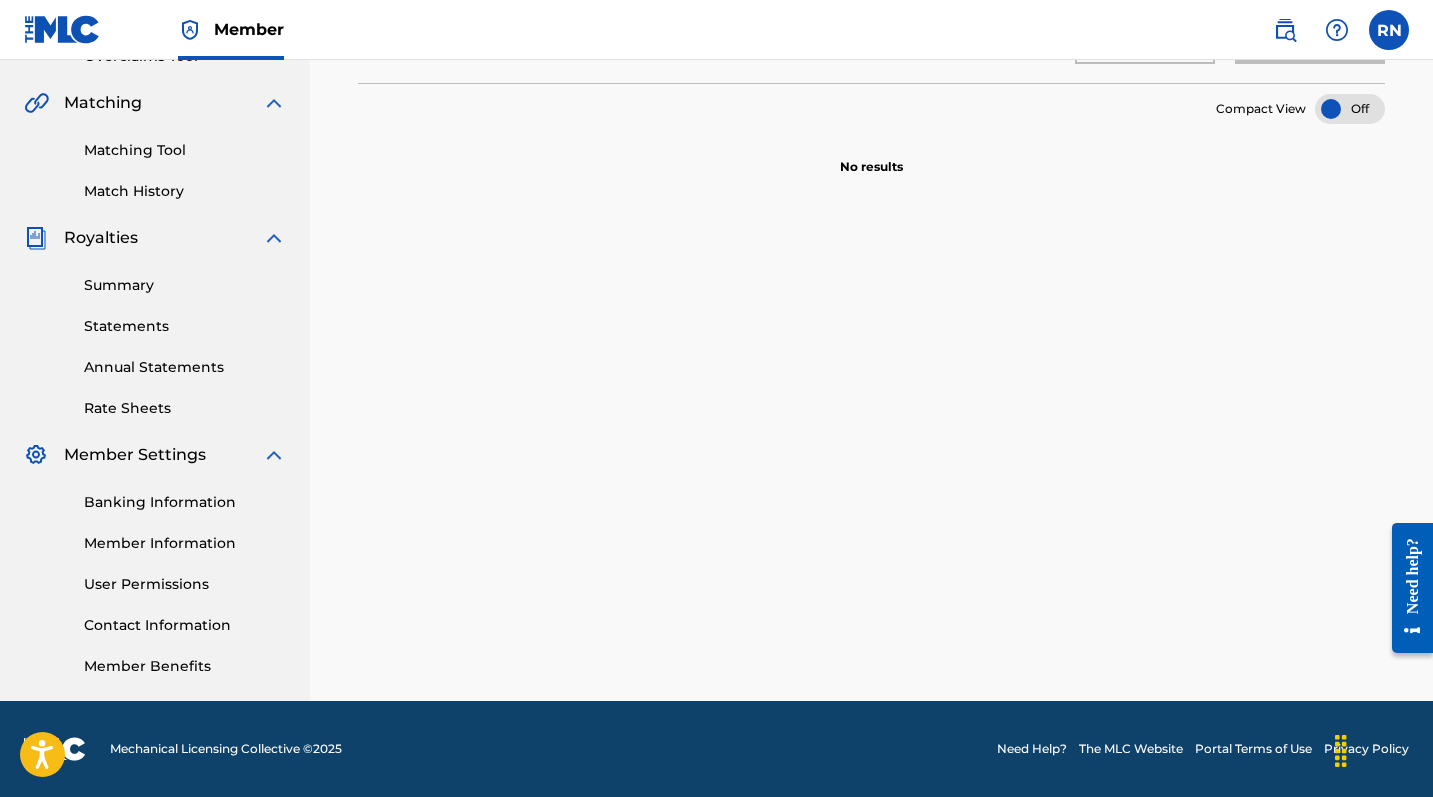 scroll, scrollTop: 443, scrollLeft: 0, axis: vertical 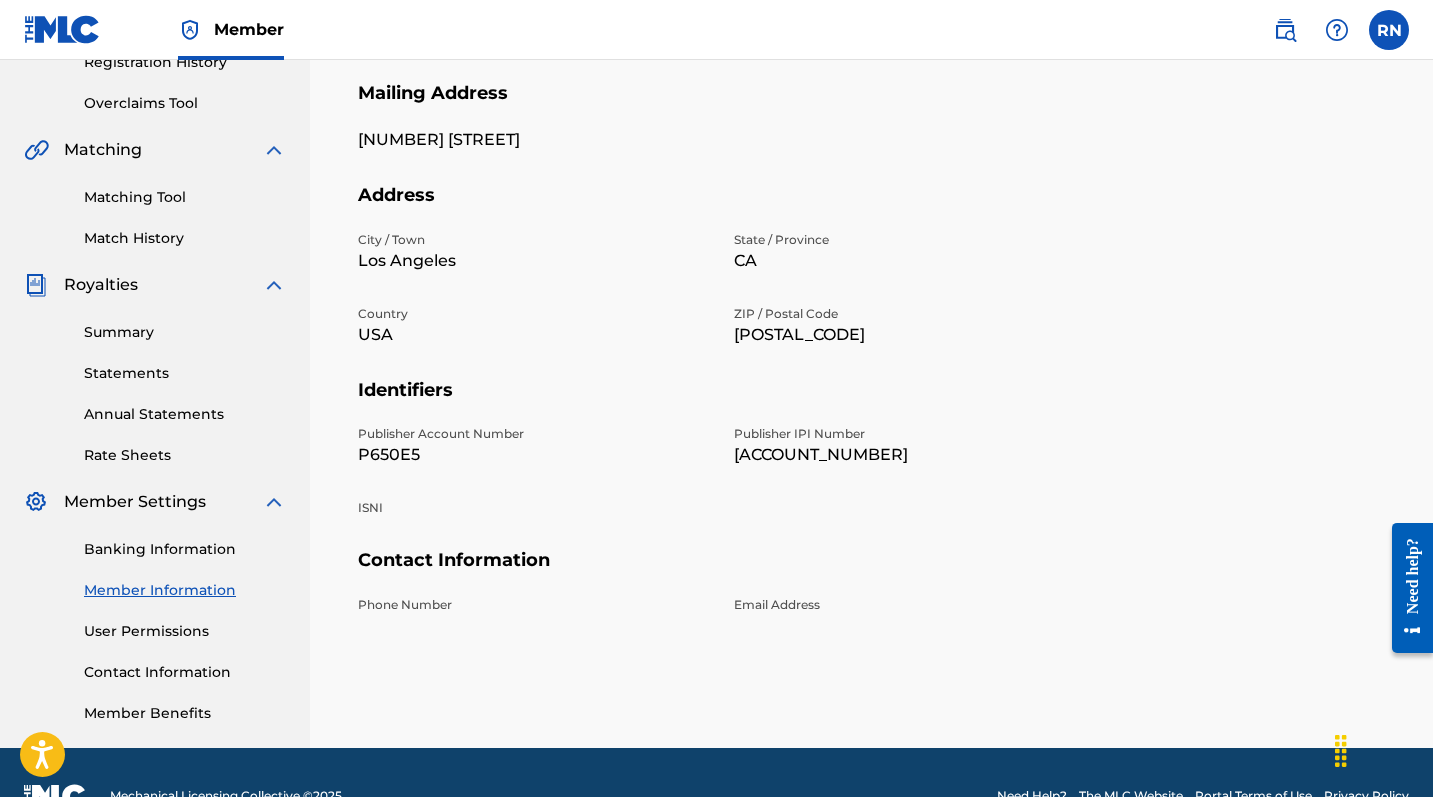 click on "Publisher Account Number [ACCOUNT_NUMBER] Publisher IPI Number [ACCOUNT_NUMBER] ISNI" at bounding box center (722, 487) 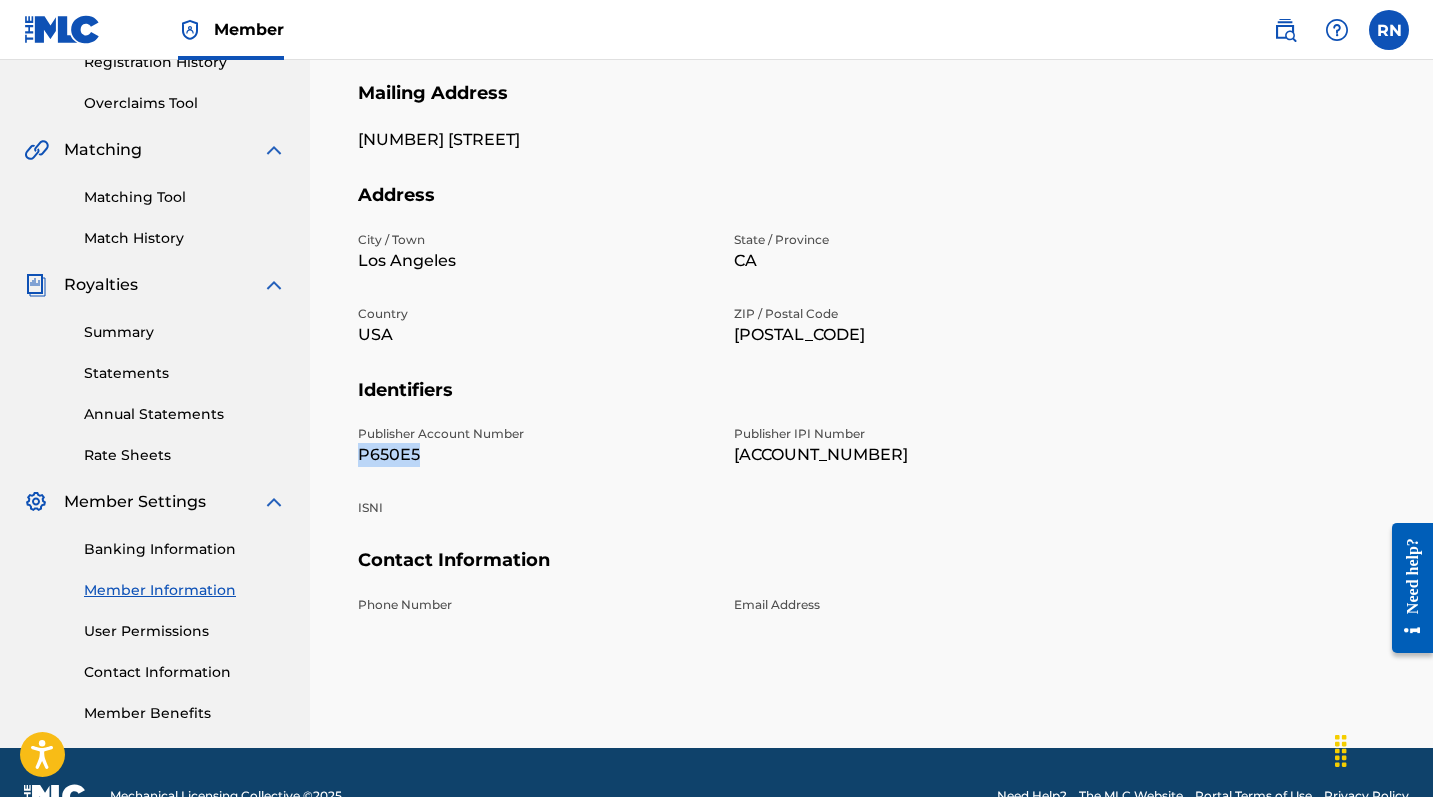 drag, startPoint x: 359, startPoint y: 452, endPoint x: 442, endPoint y: 456, distance: 83.09633 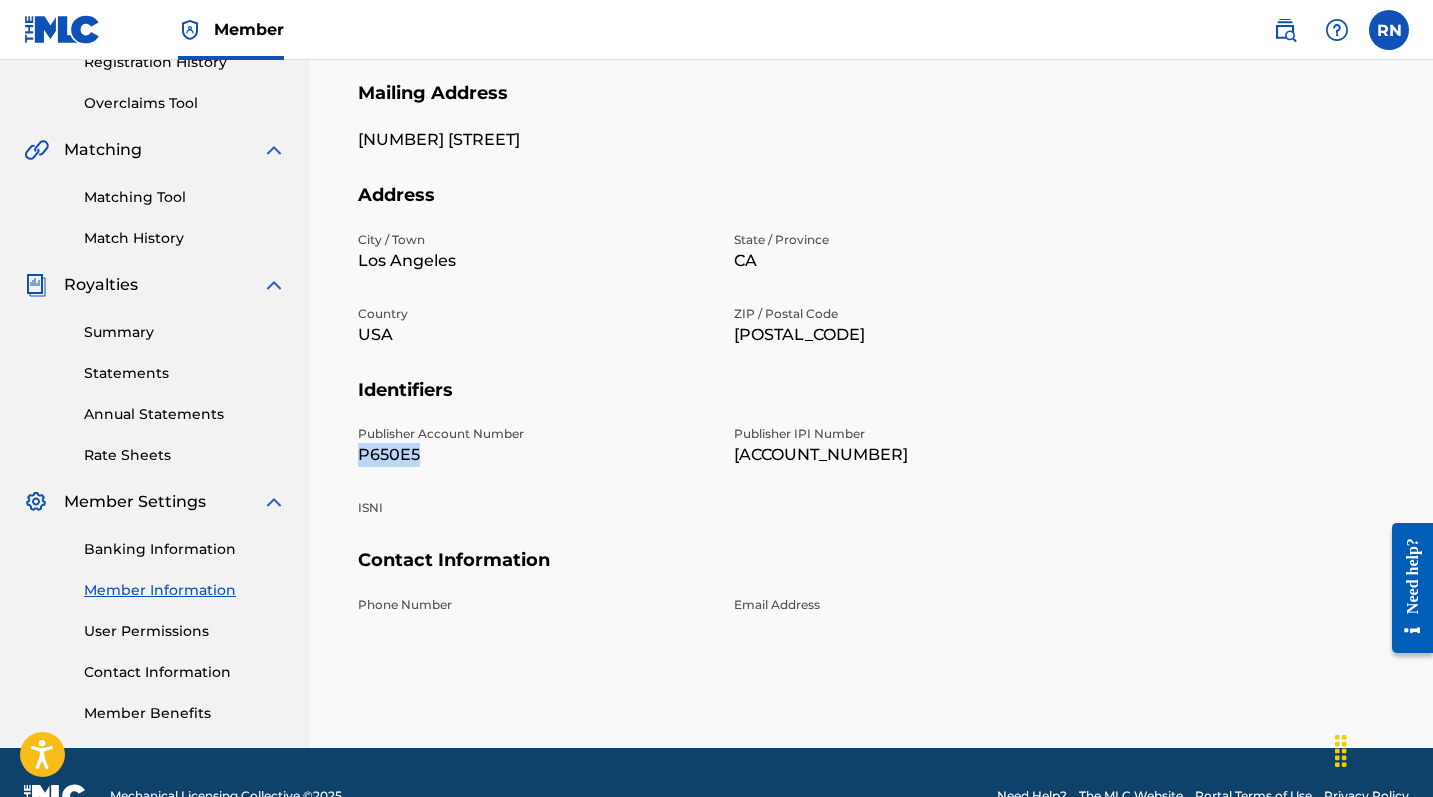 copy on "P650E5" 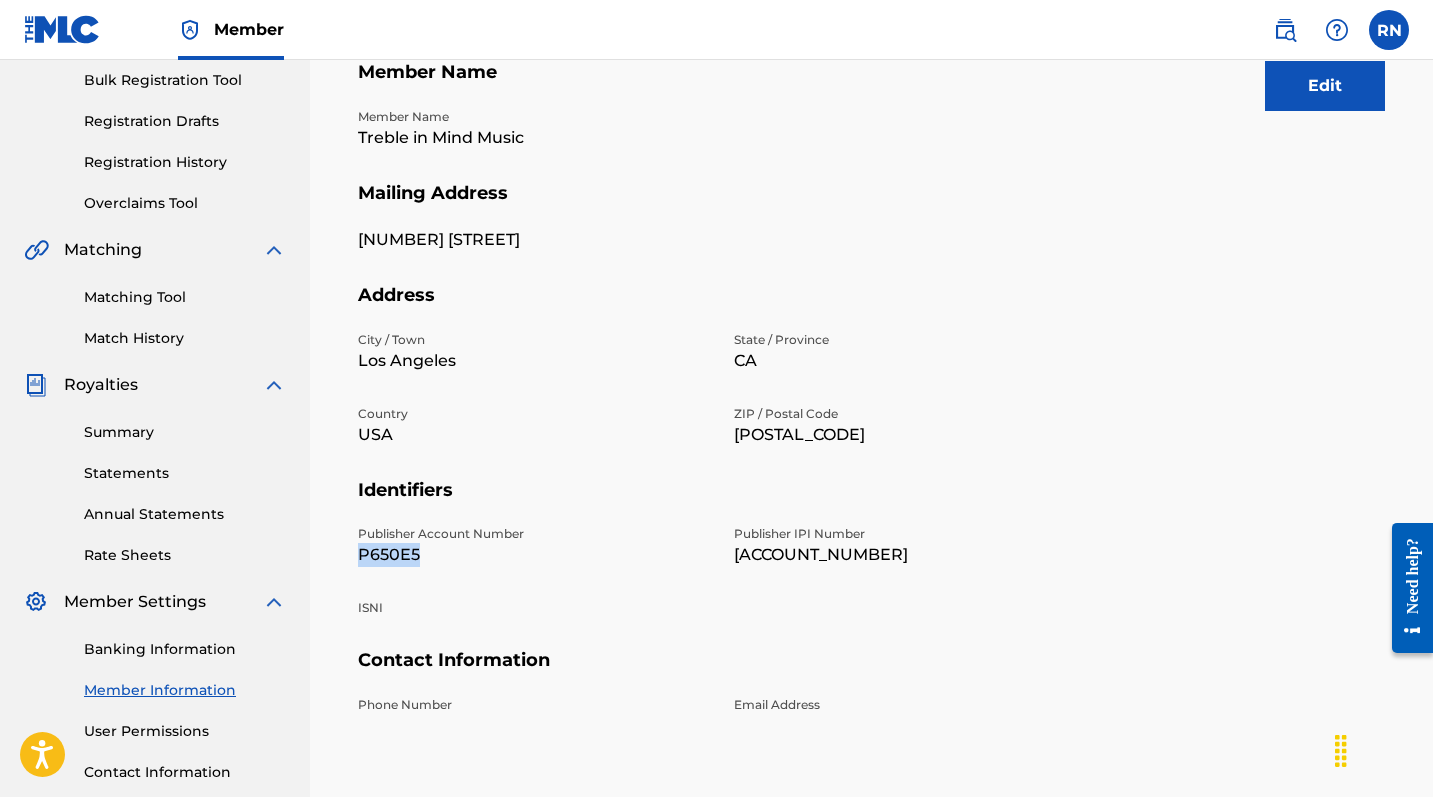 scroll, scrollTop: 299, scrollLeft: 0, axis: vertical 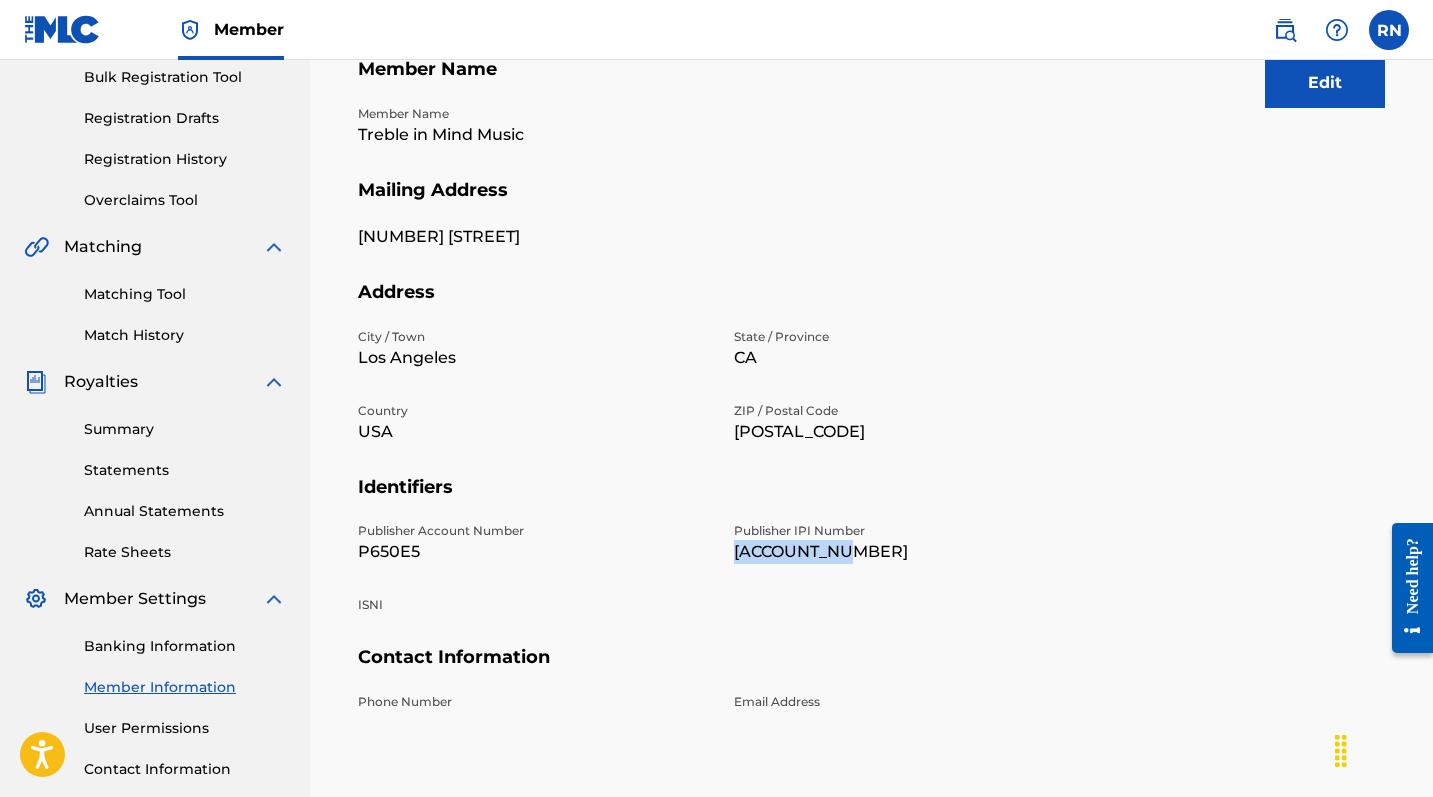 drag, startPoint x: 735, startPoint y: 548, endPoint x: 847, endPoint y: 548, distance: 112 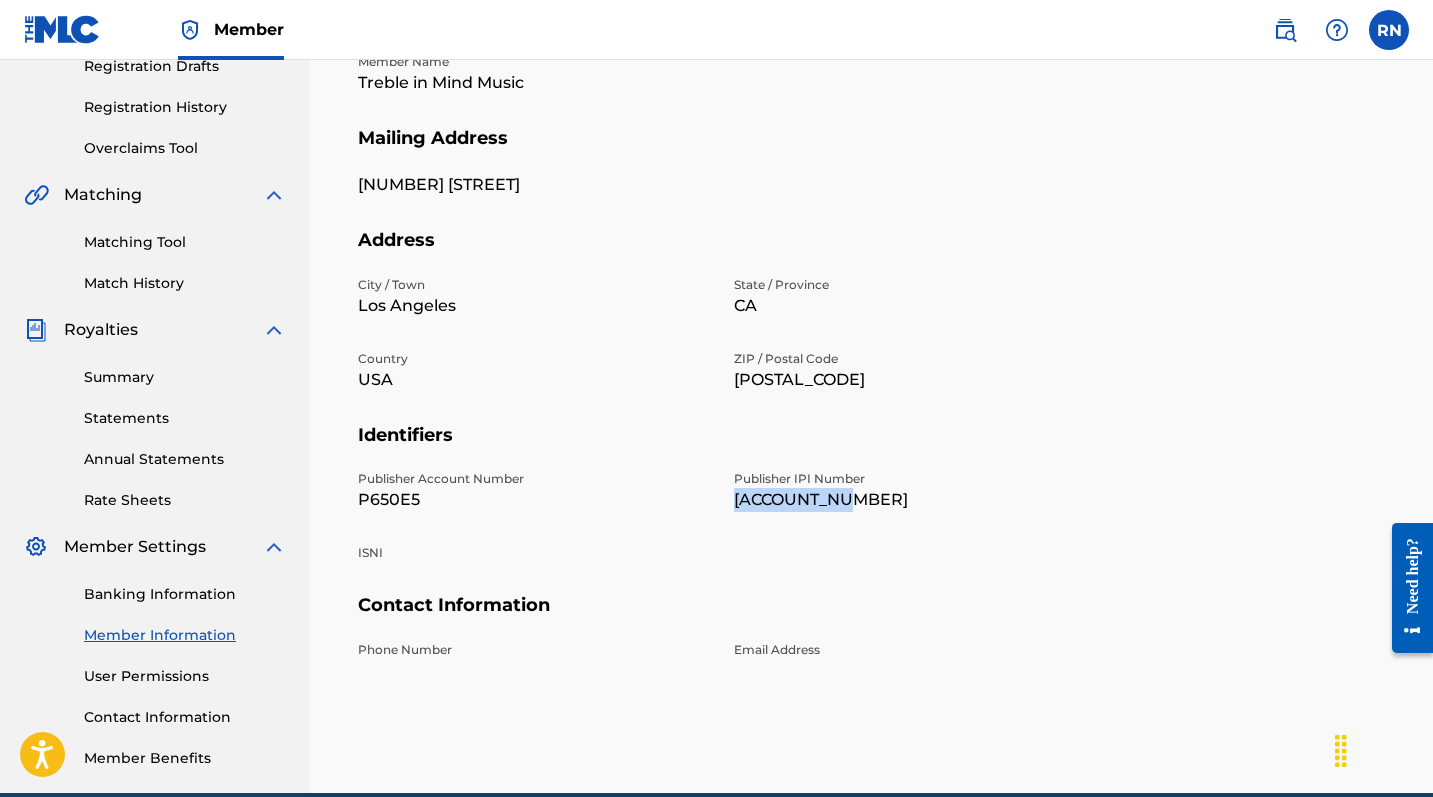 scroll, scrollTop: 369, scrollLeft: 0, axis: vertical 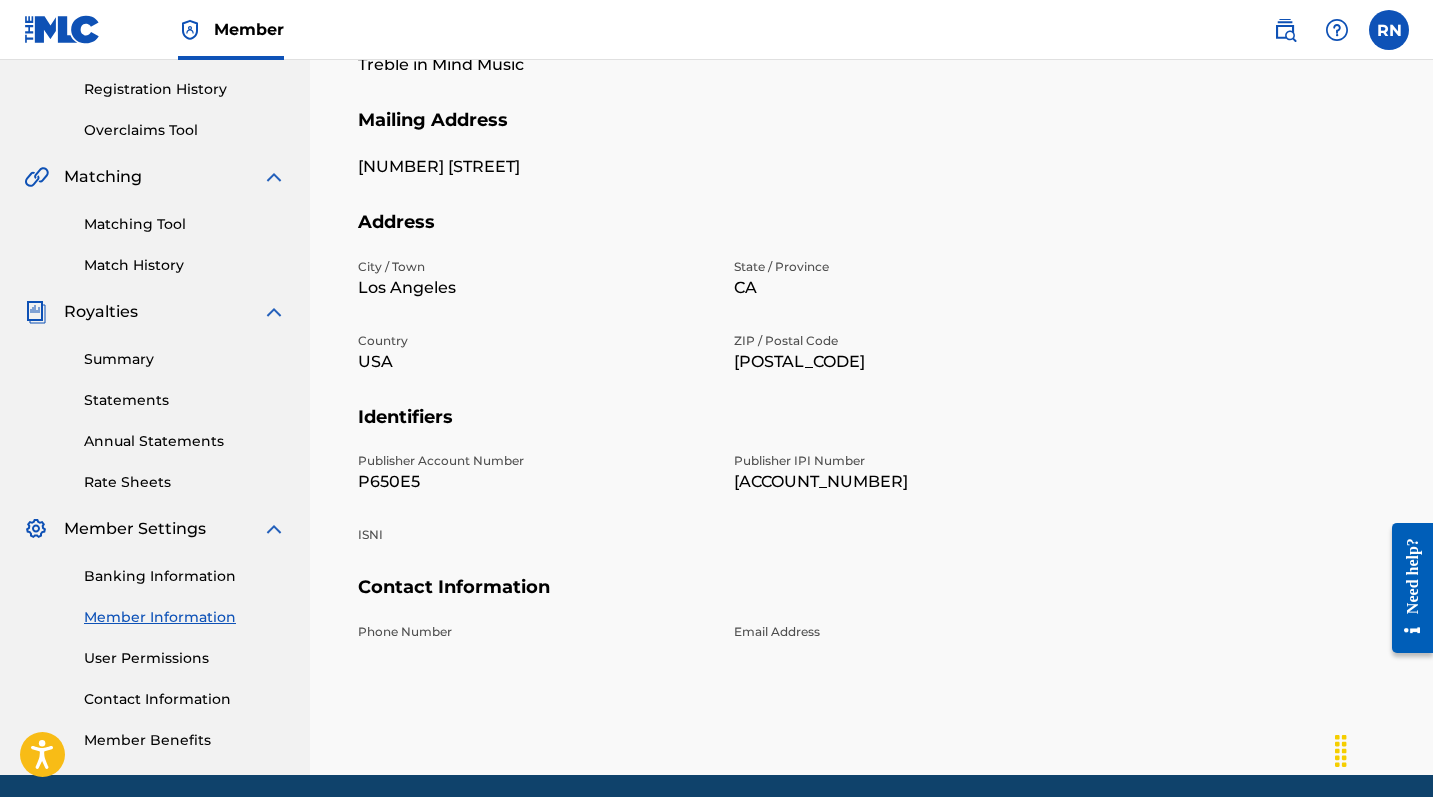 click on "Contact Information" at bounding box center [871, 599] 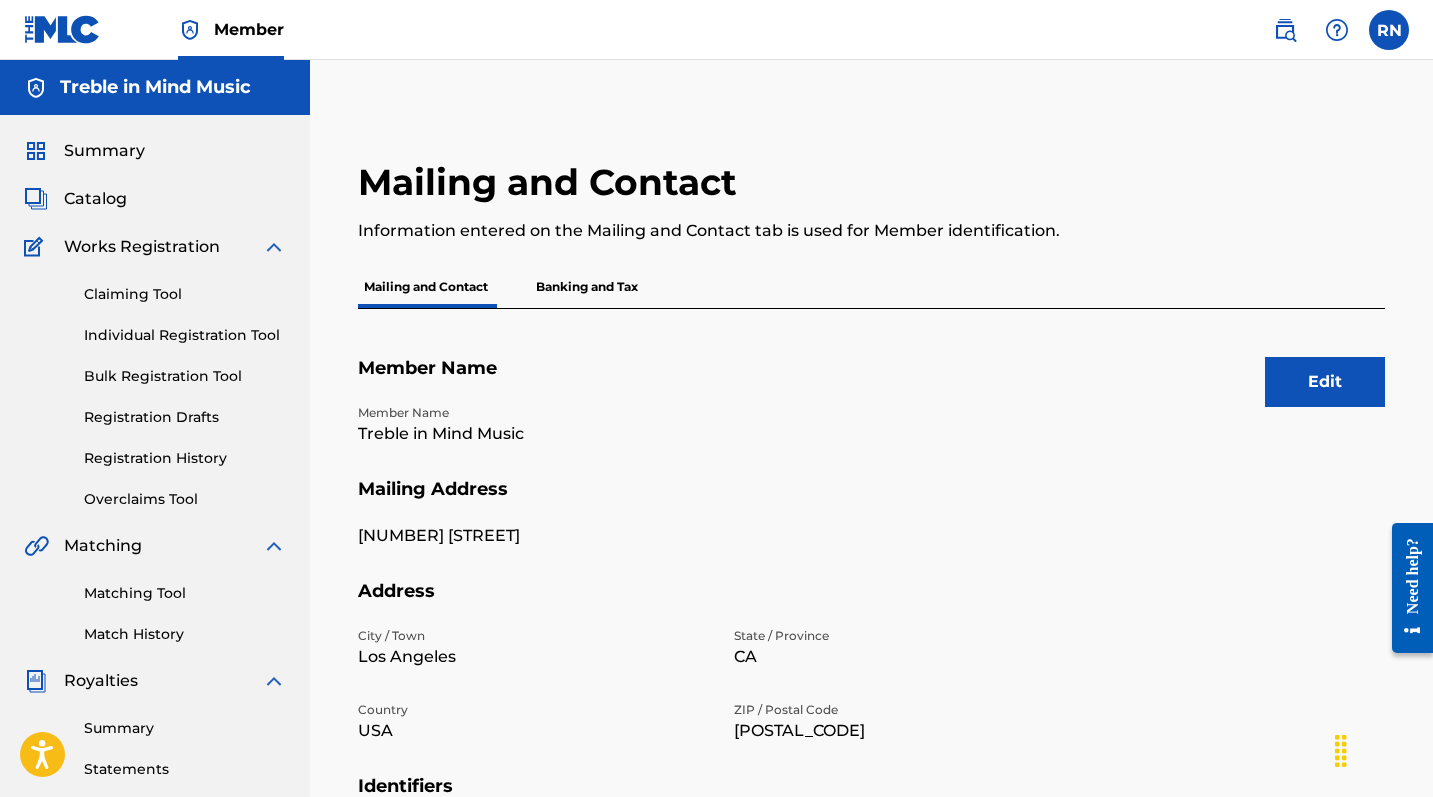scroll, scrollTop: 0, scrollLeft: 0, axis: both 